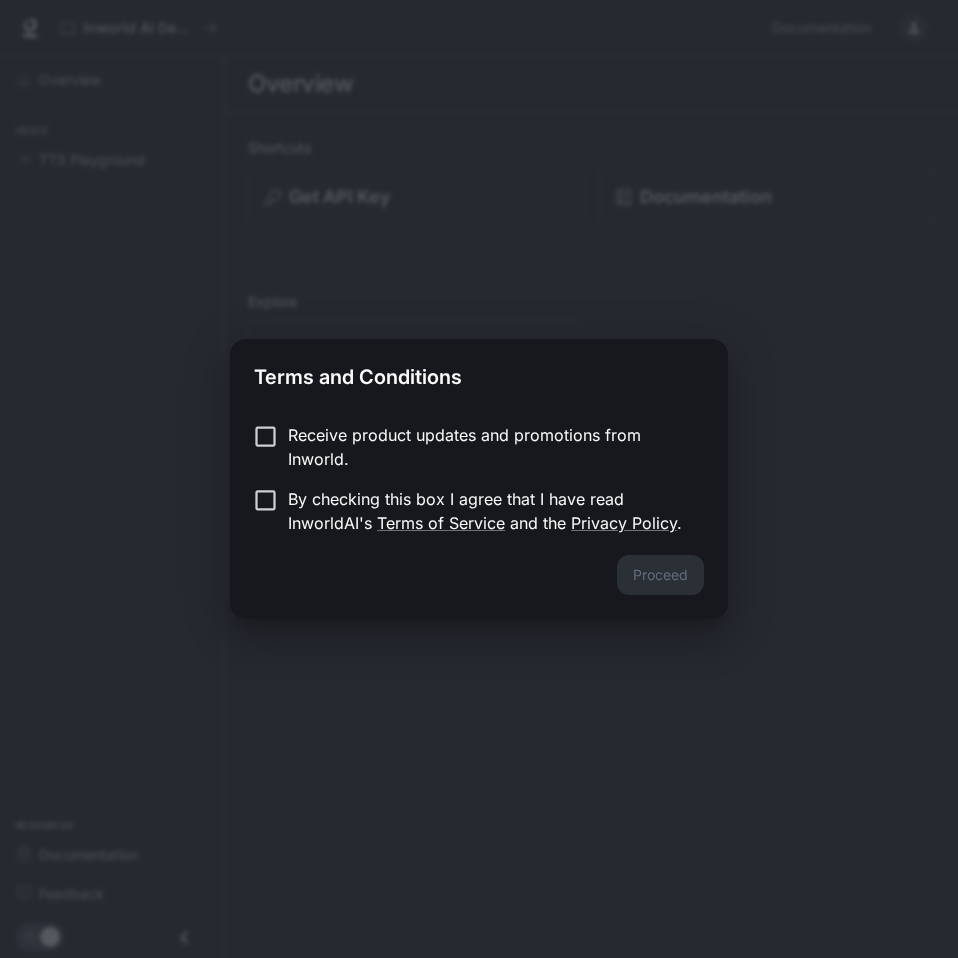 scroll, scrollTop: 0, scrollLeft: 0, axis: both 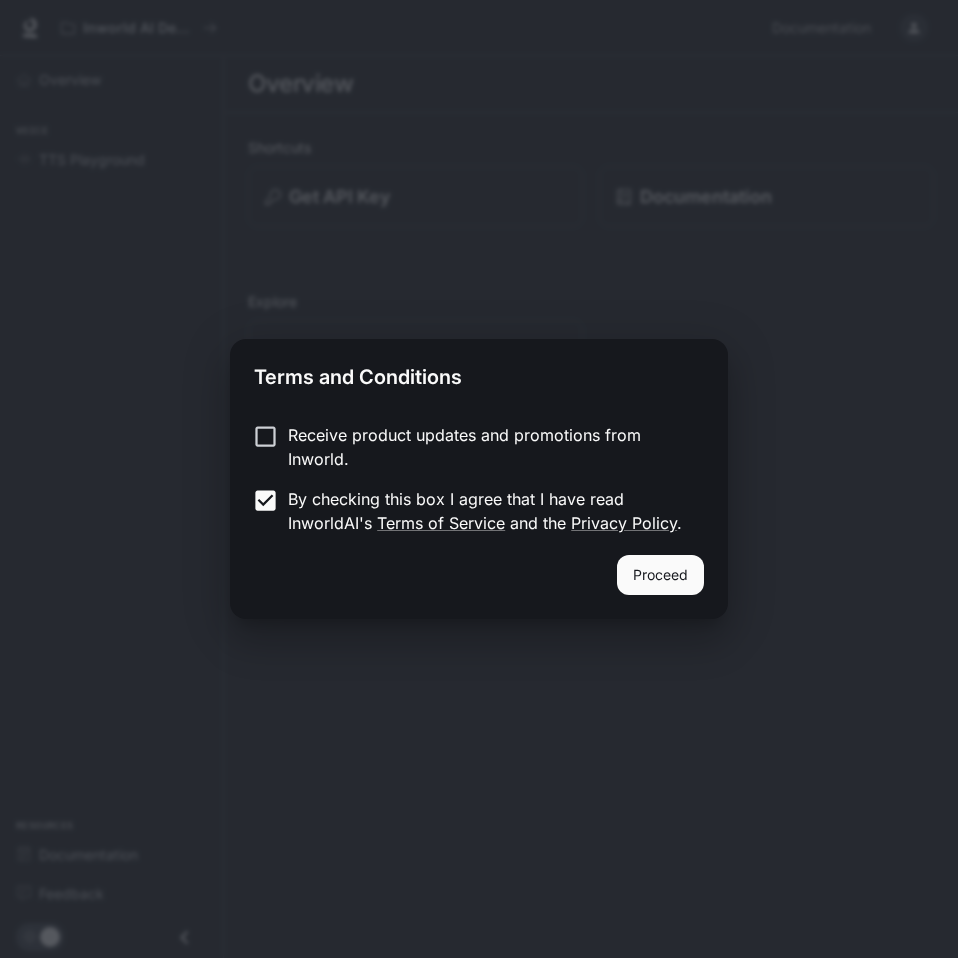 click on "Proceed" at bounding box center [660, 575] 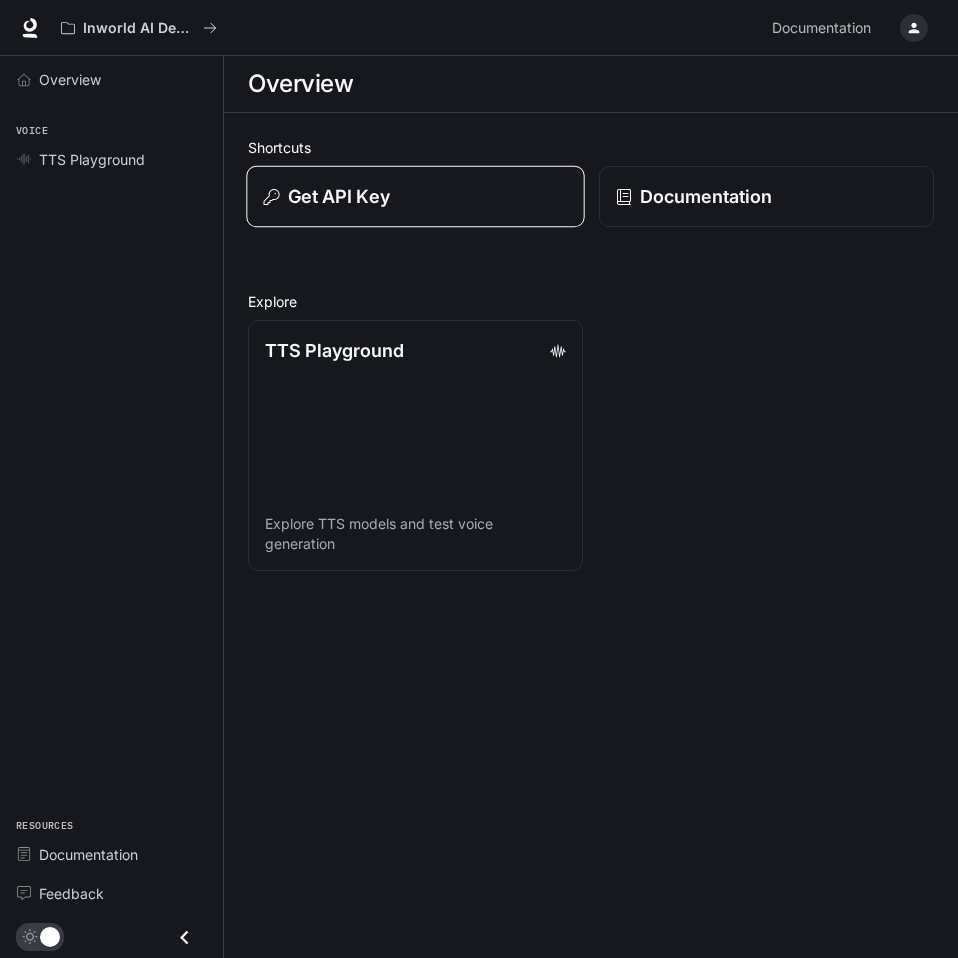 click on "Get API Key" at bounding box center [415, 197] 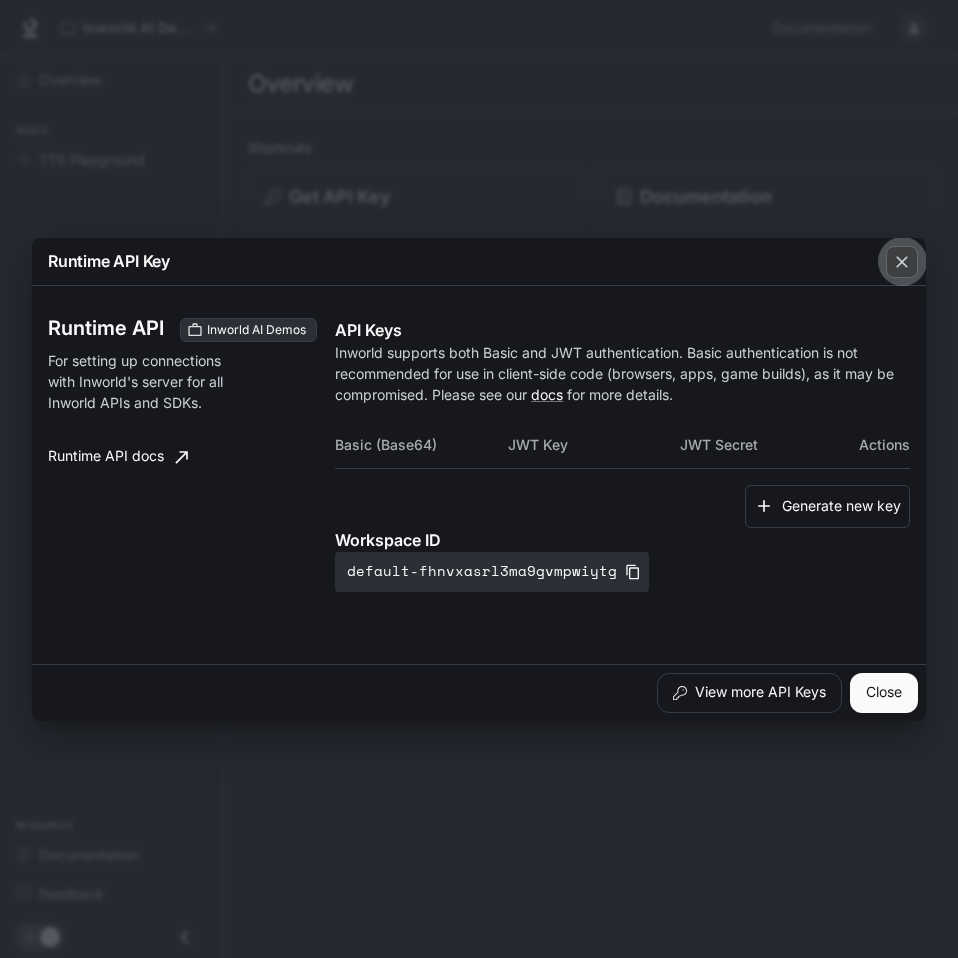 click 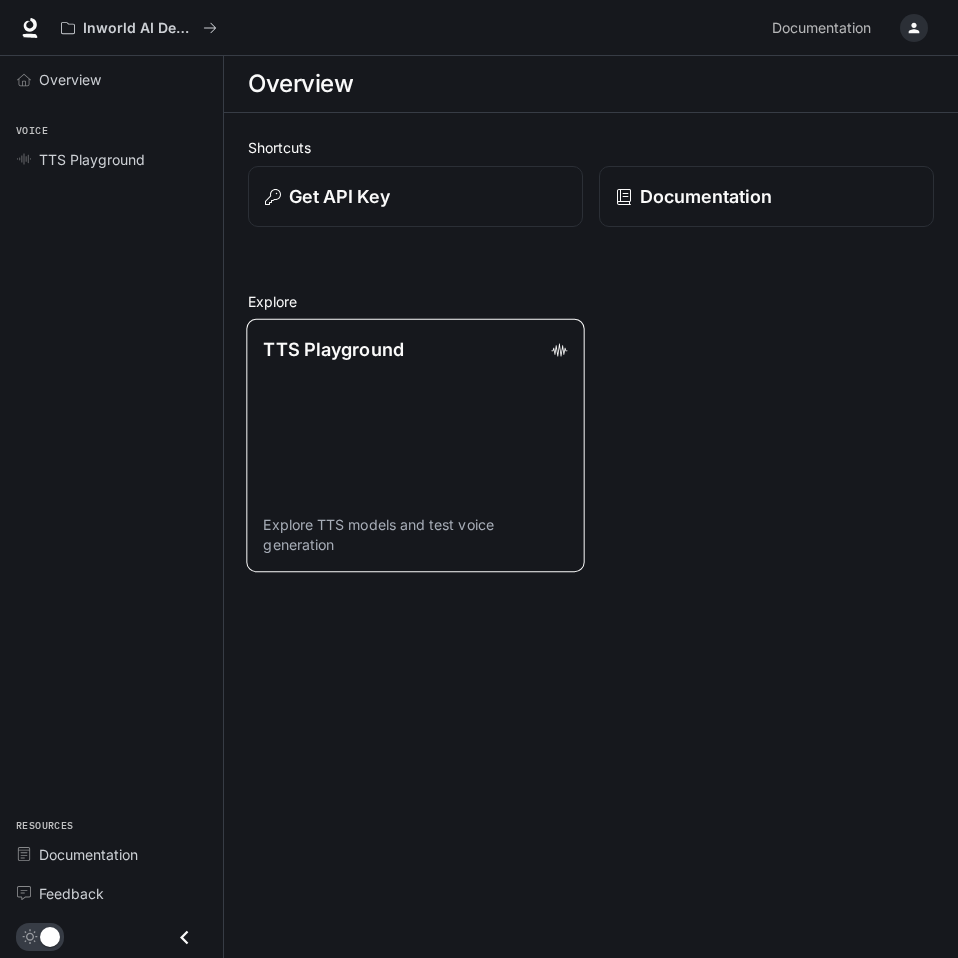 click on "TTS Playground Explore TTS models and test voice generation" at bounding box center (415, 446) 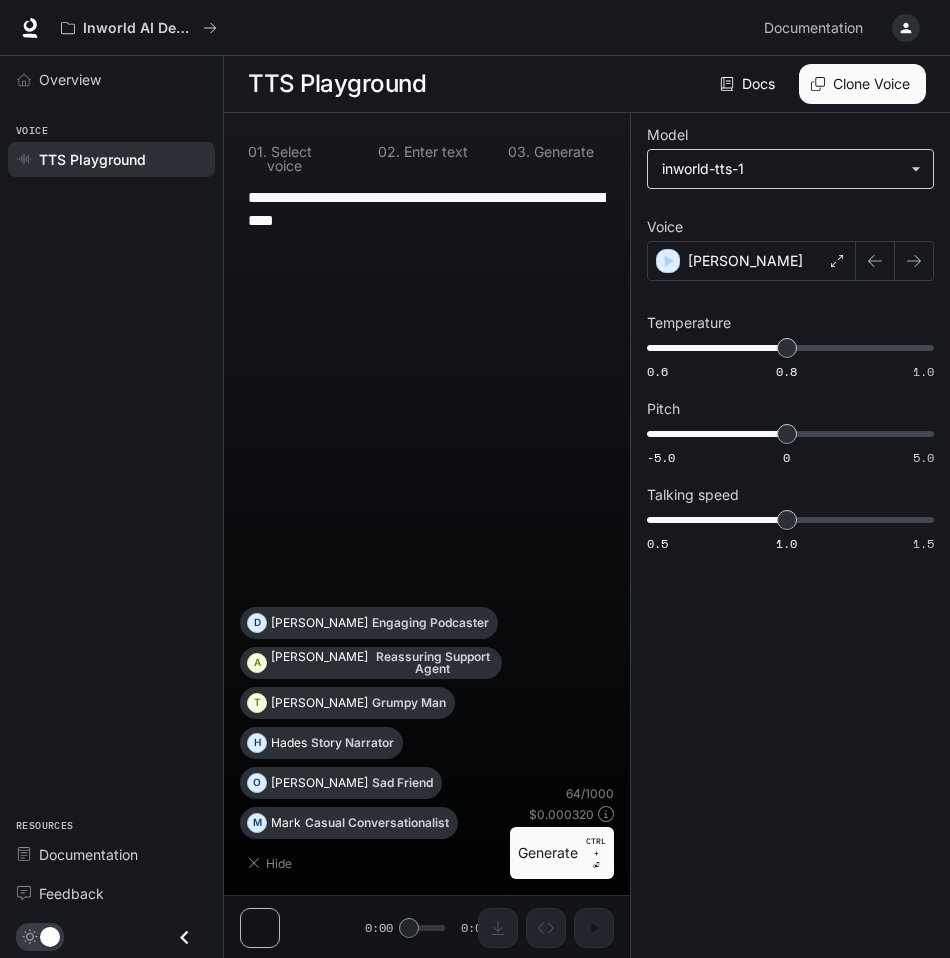 click on "**********" at bounding box center (475, 479) 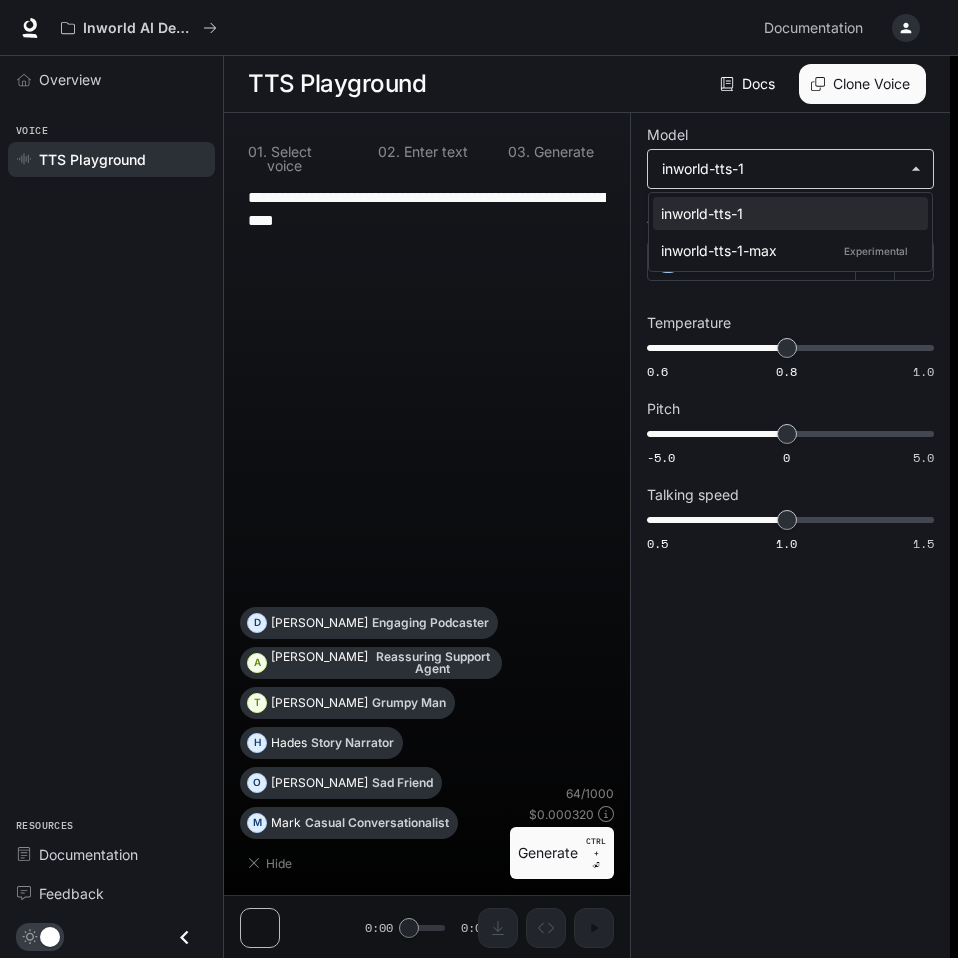 click at bounding box center [479, 479] 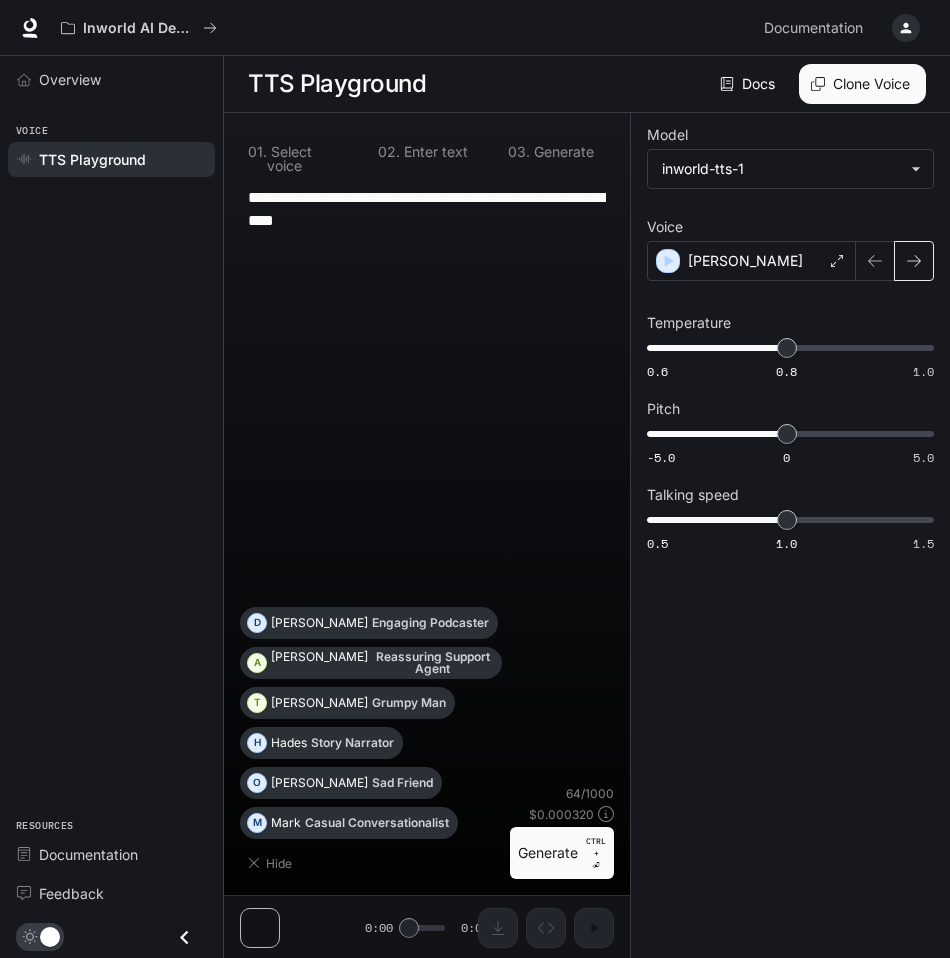 click 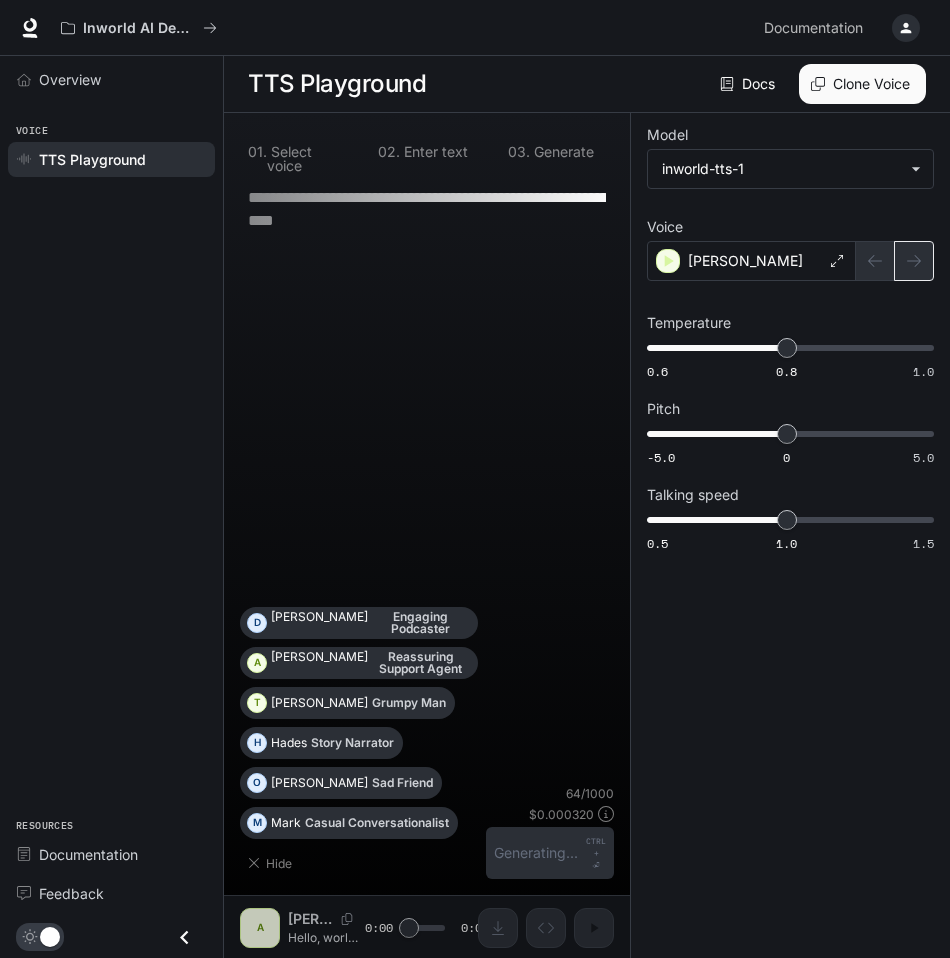 click at bounding box center (895, 261) 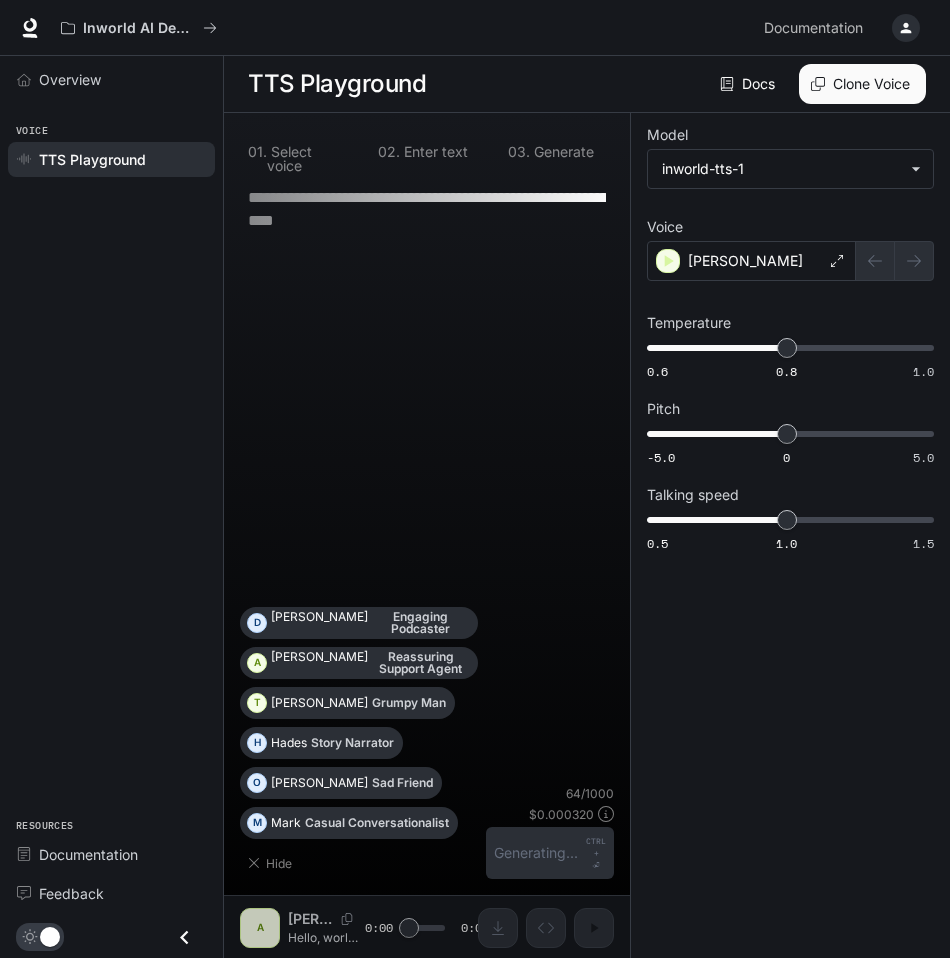 click at bounding box center (895, 261) 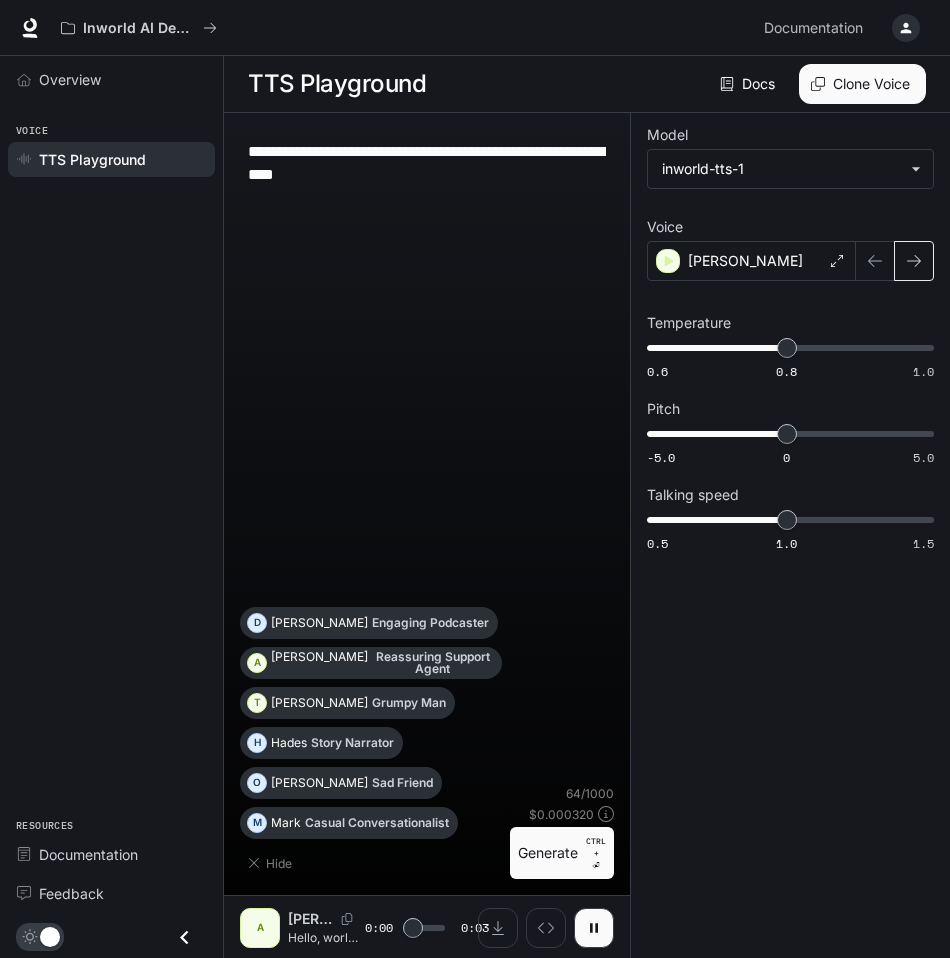 click 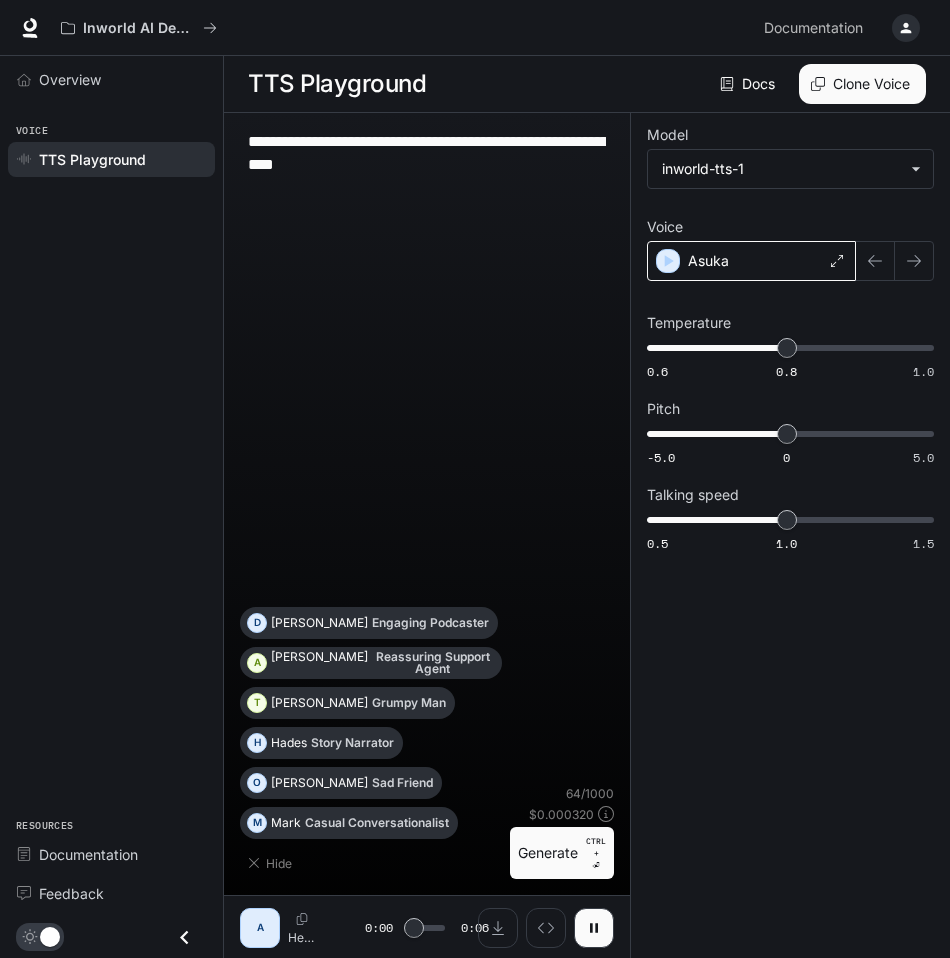 click on "Asuka" at bounding box center [751, 261] 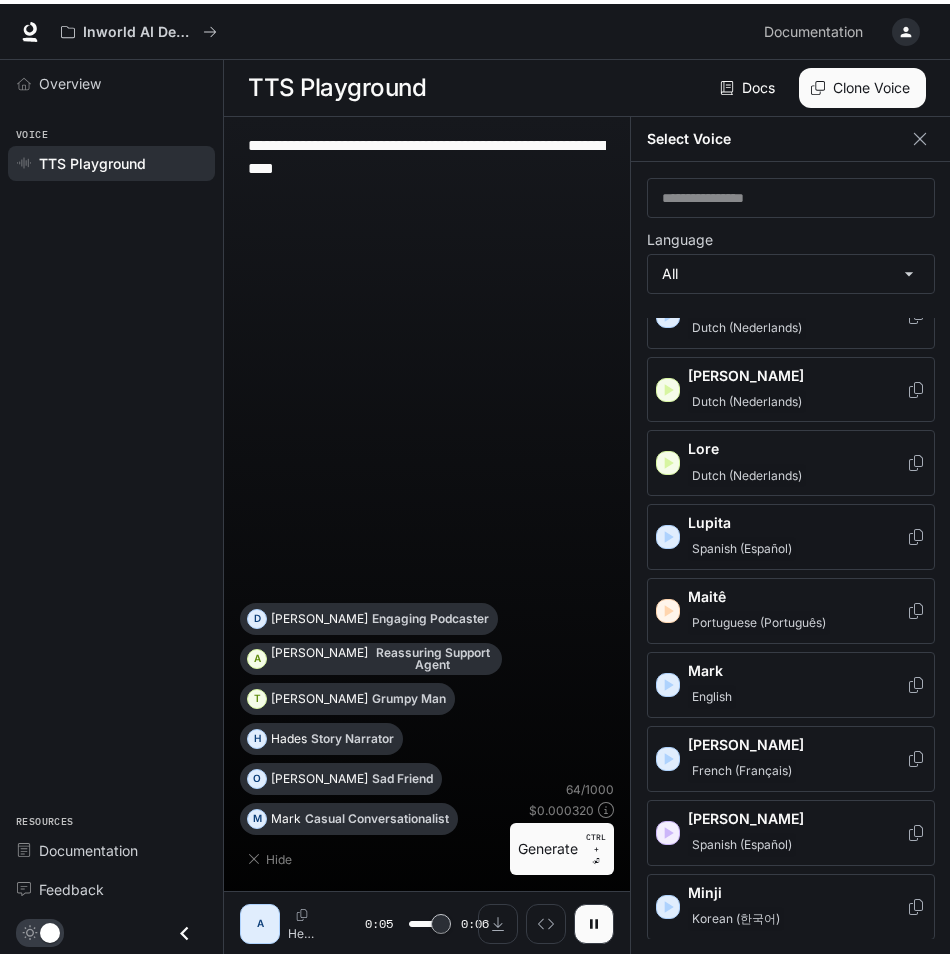 scroll, scrollTop: 2100, scrollLeft: 0, axis: vertical 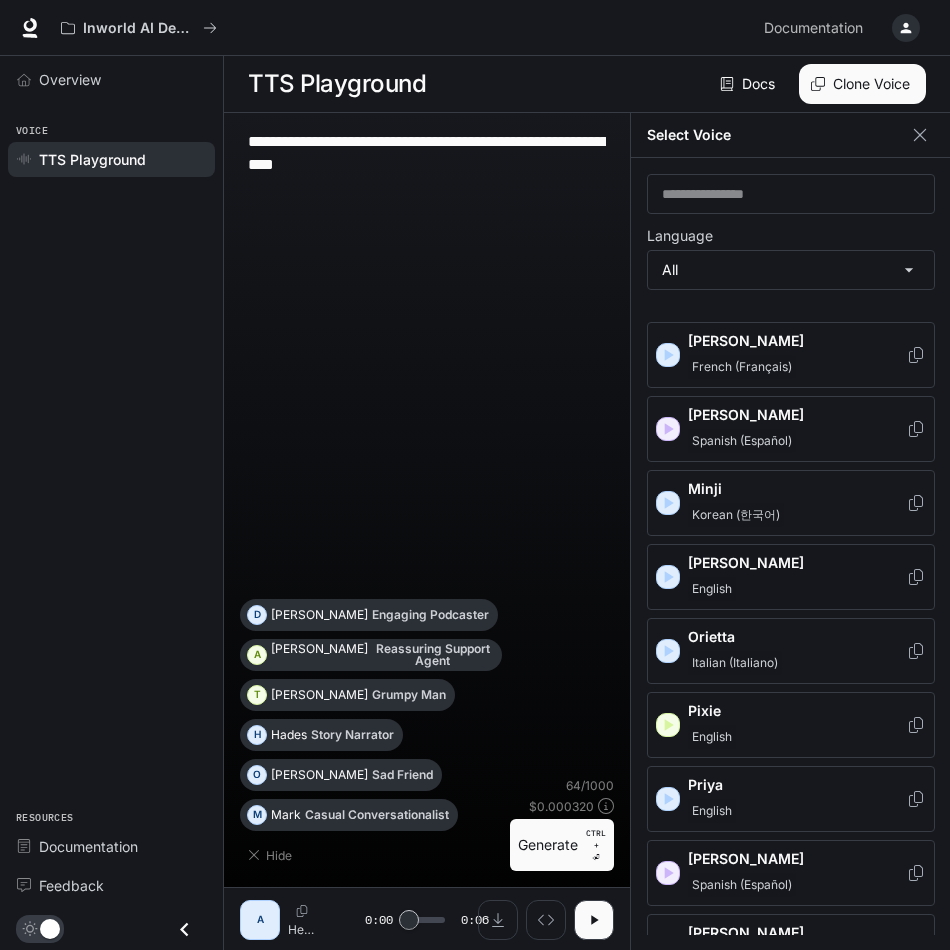 click on "English" at bounding box center (797, 589) 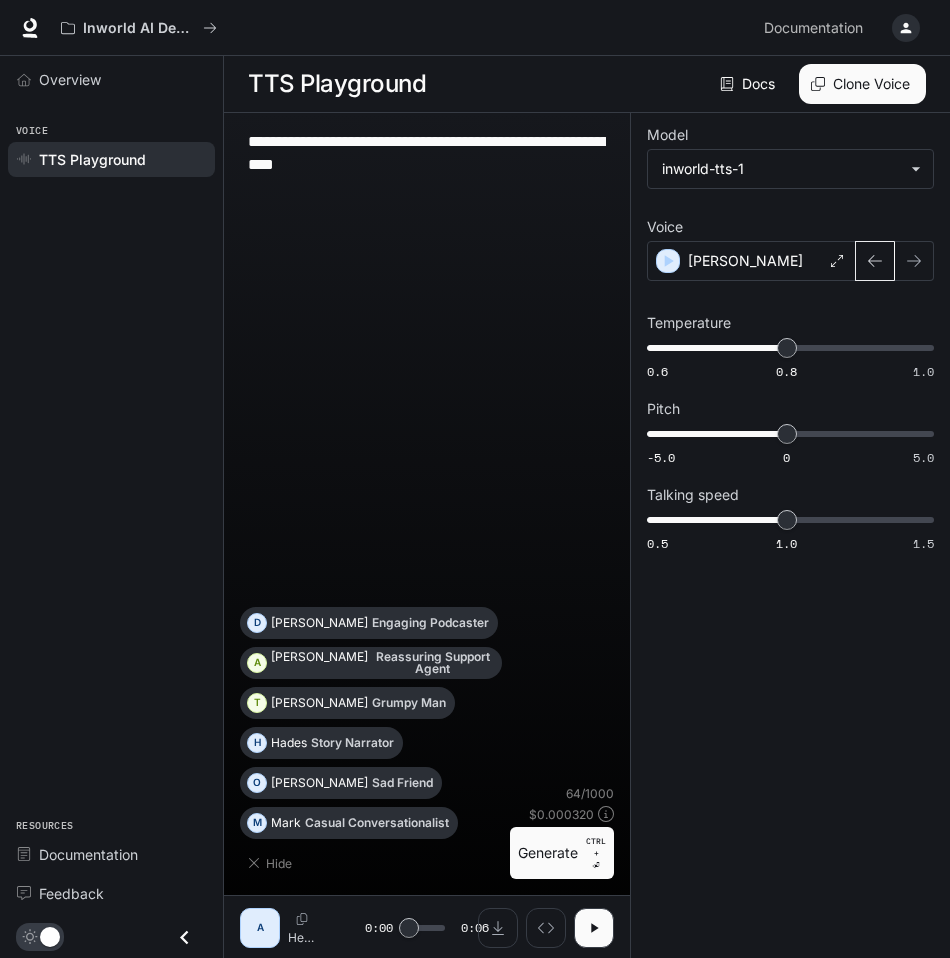 click 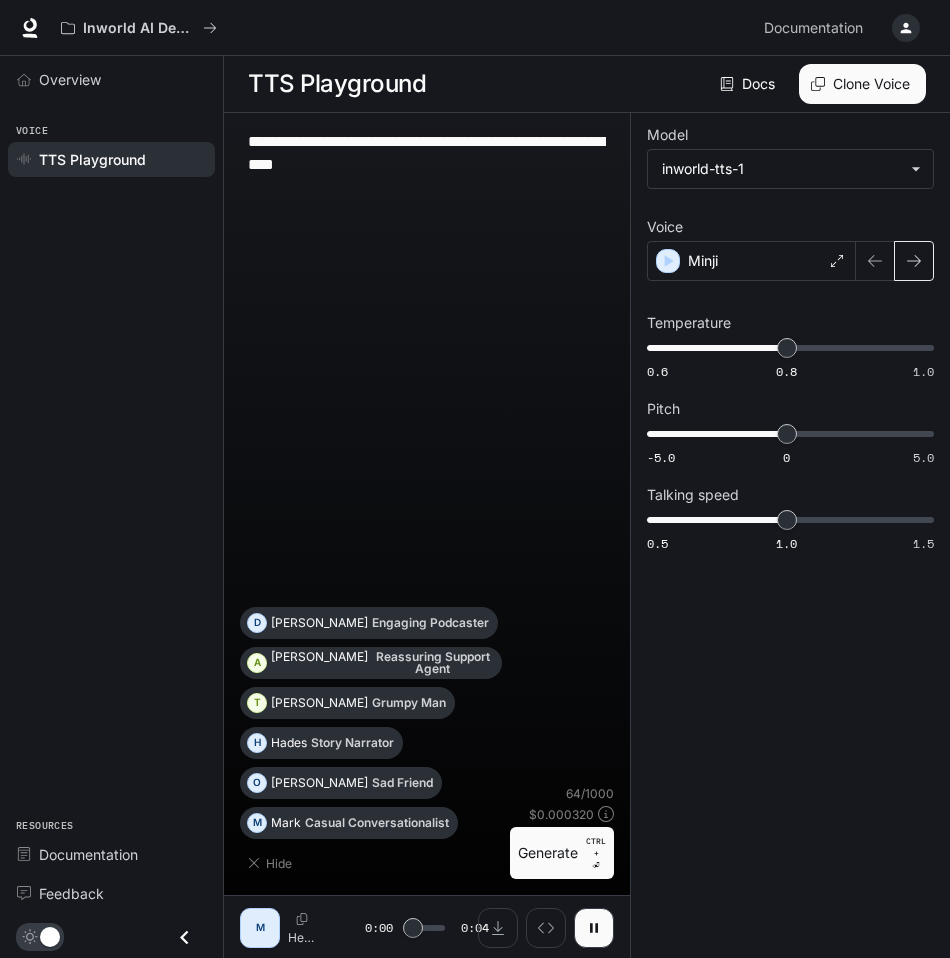click at bounding box center [914, 261] 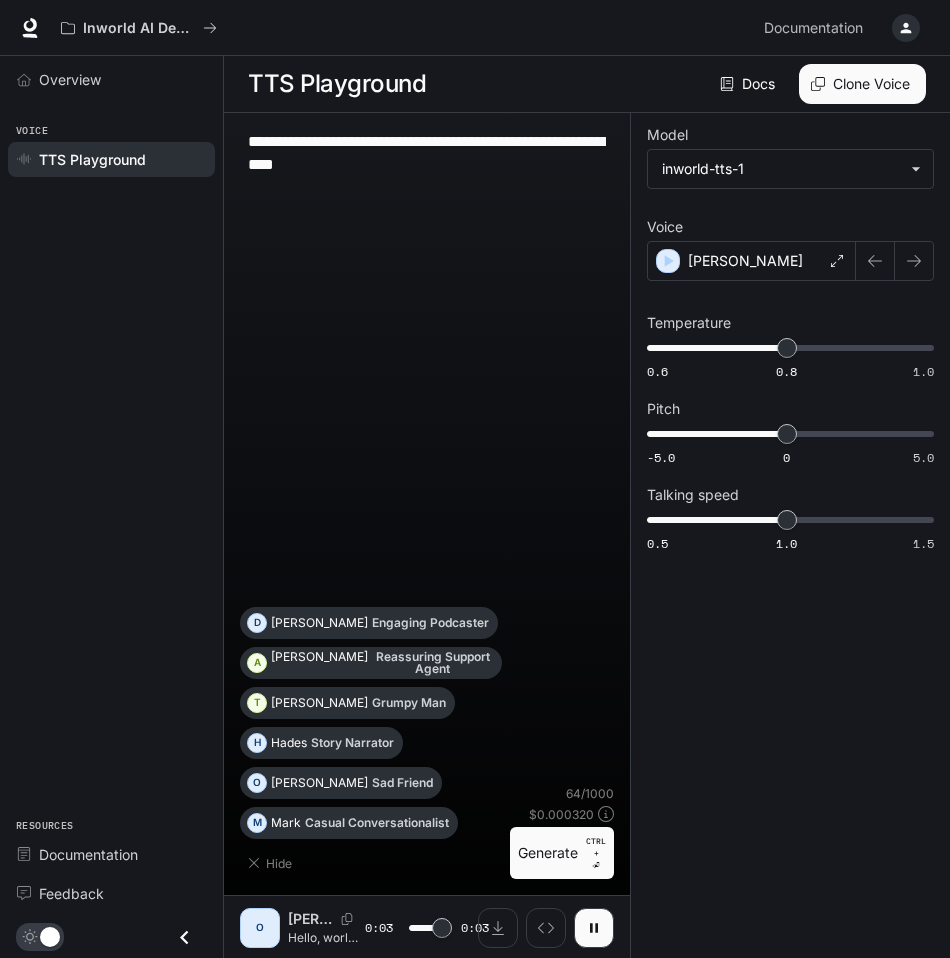 type on "*" 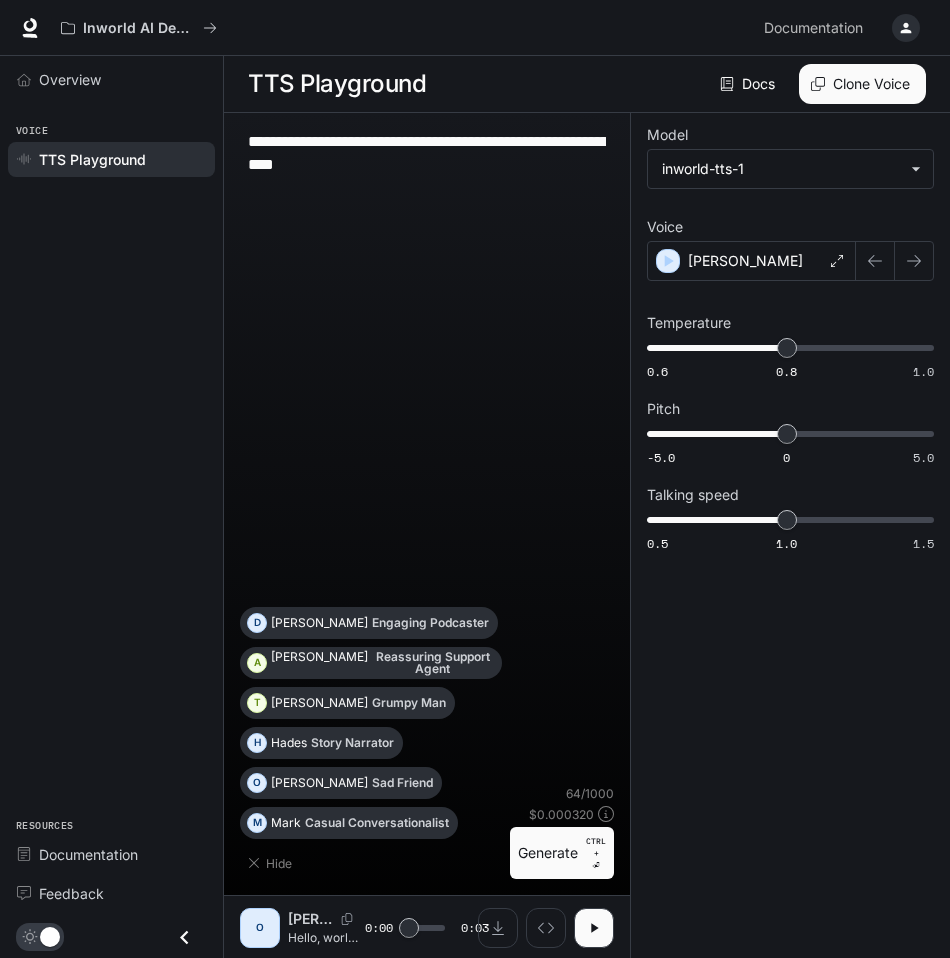 scroll, scrollTop: 1, scrollLeft: 0, axis: vertical 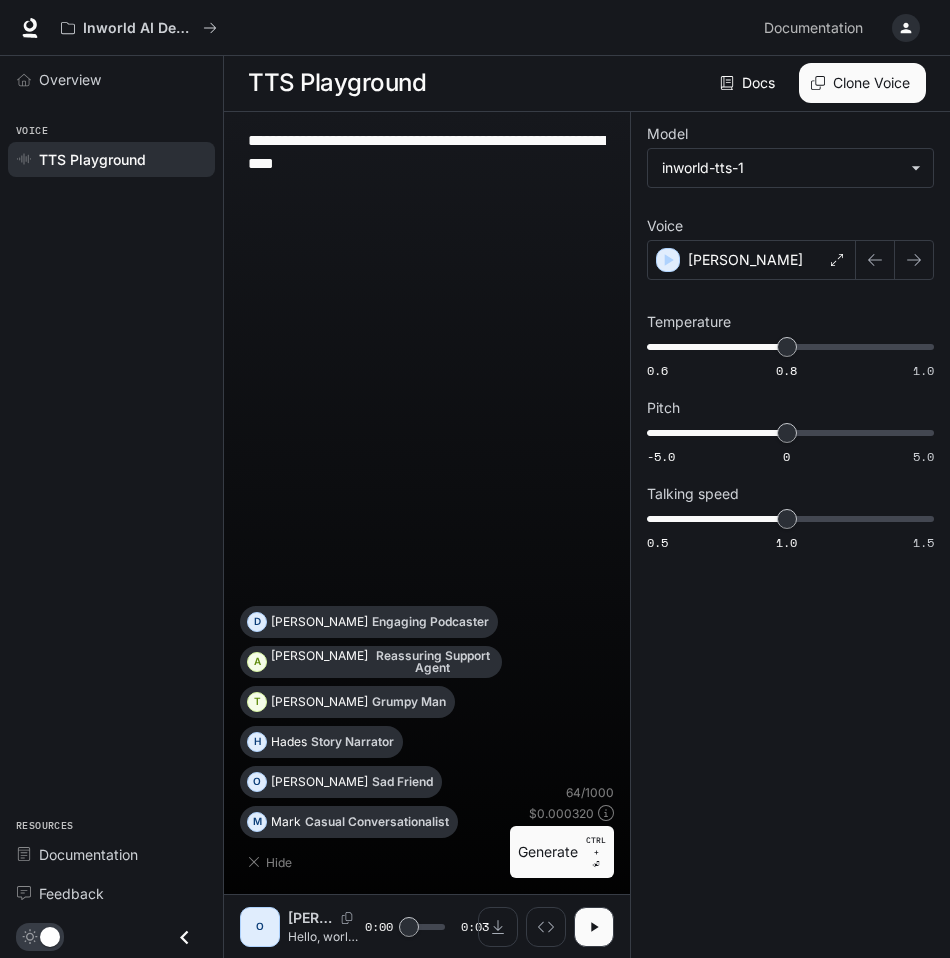 drag, startPoint x: 443, startPoint y: 167, endPoint x: 251, endPoint y: 122, distance: 197.20294 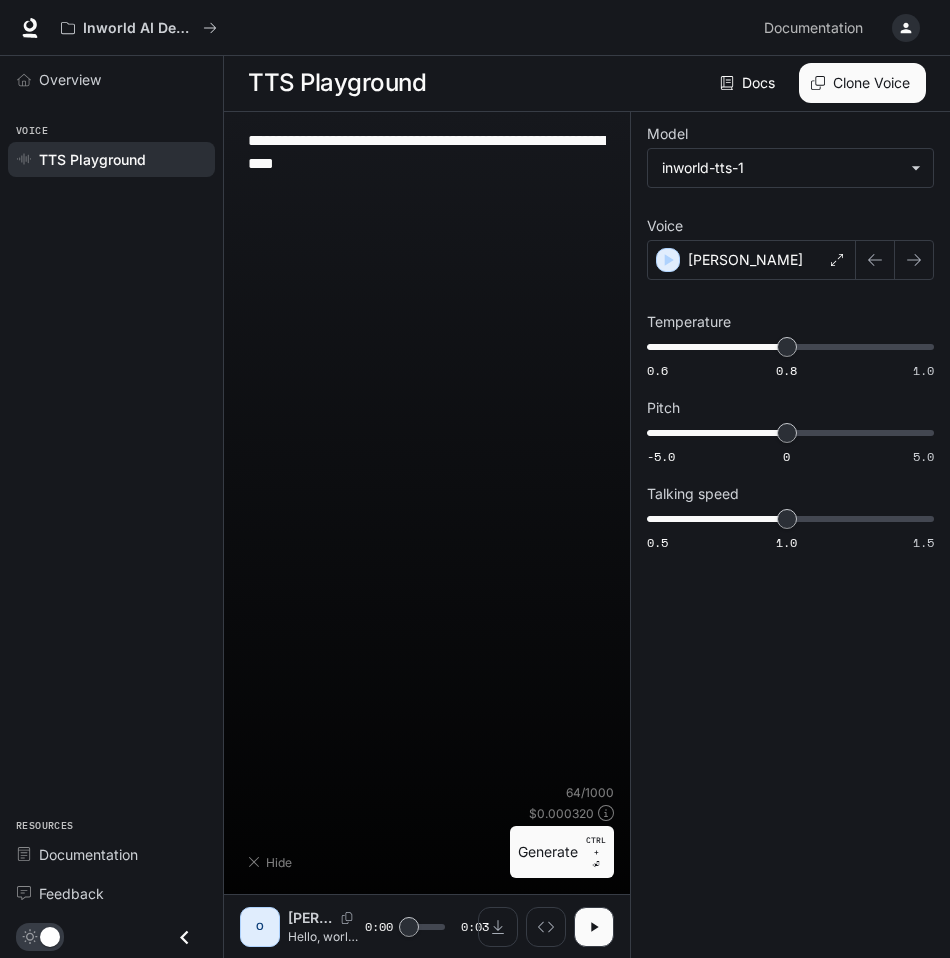 type 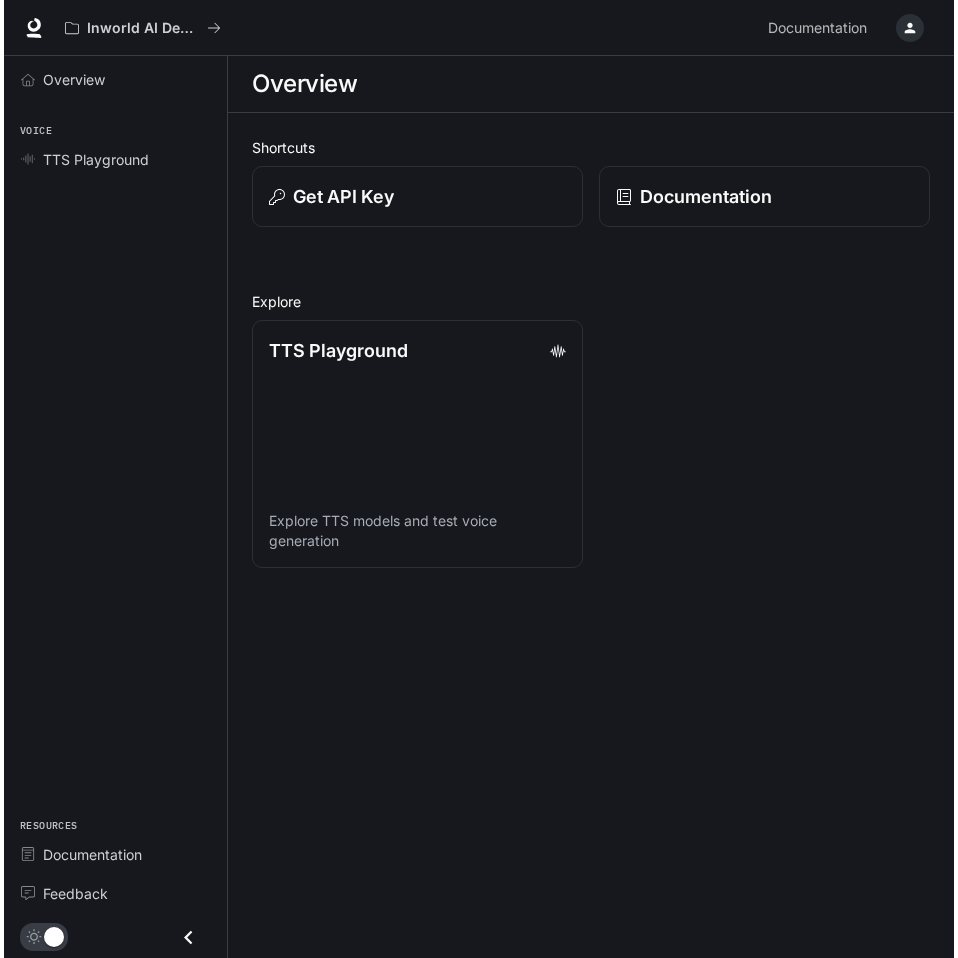 scroll, scrollTop: 0, scrollLeft: 0, axis: both 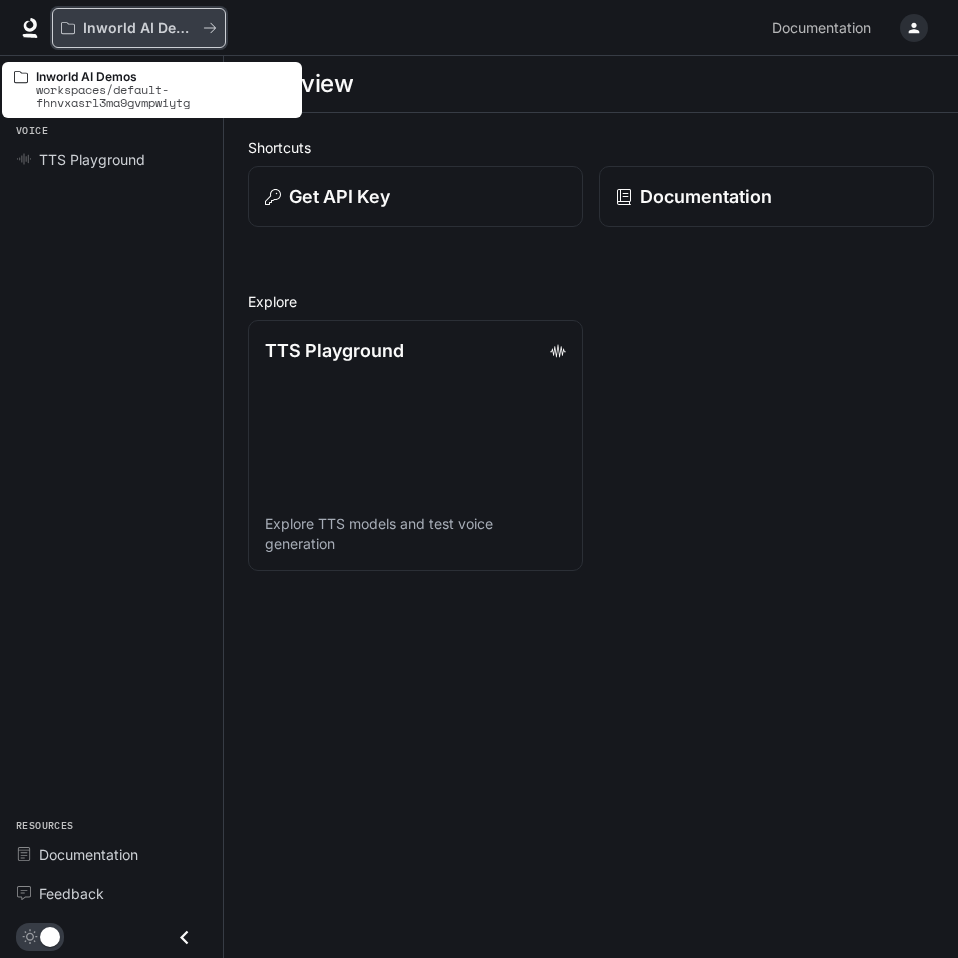 click on "Inworld AI Demos" at bounding box center (139, 28) 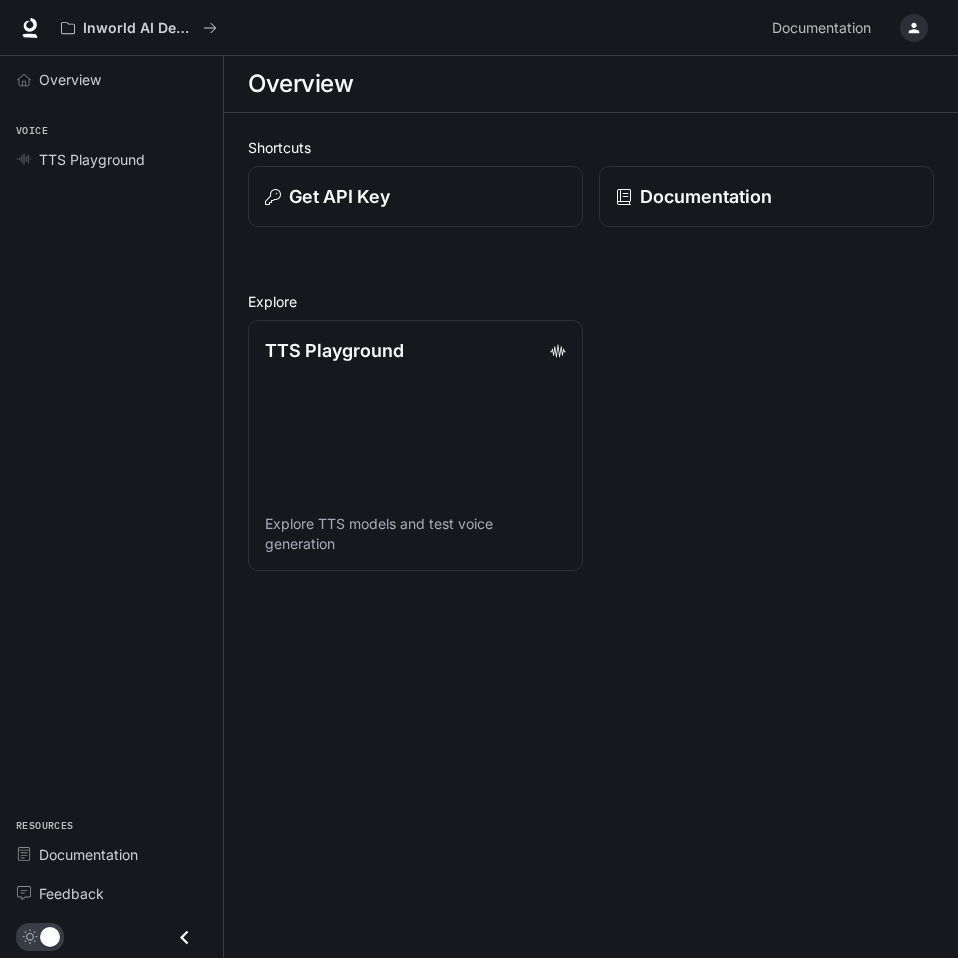 click at bounding box center (914, 28) 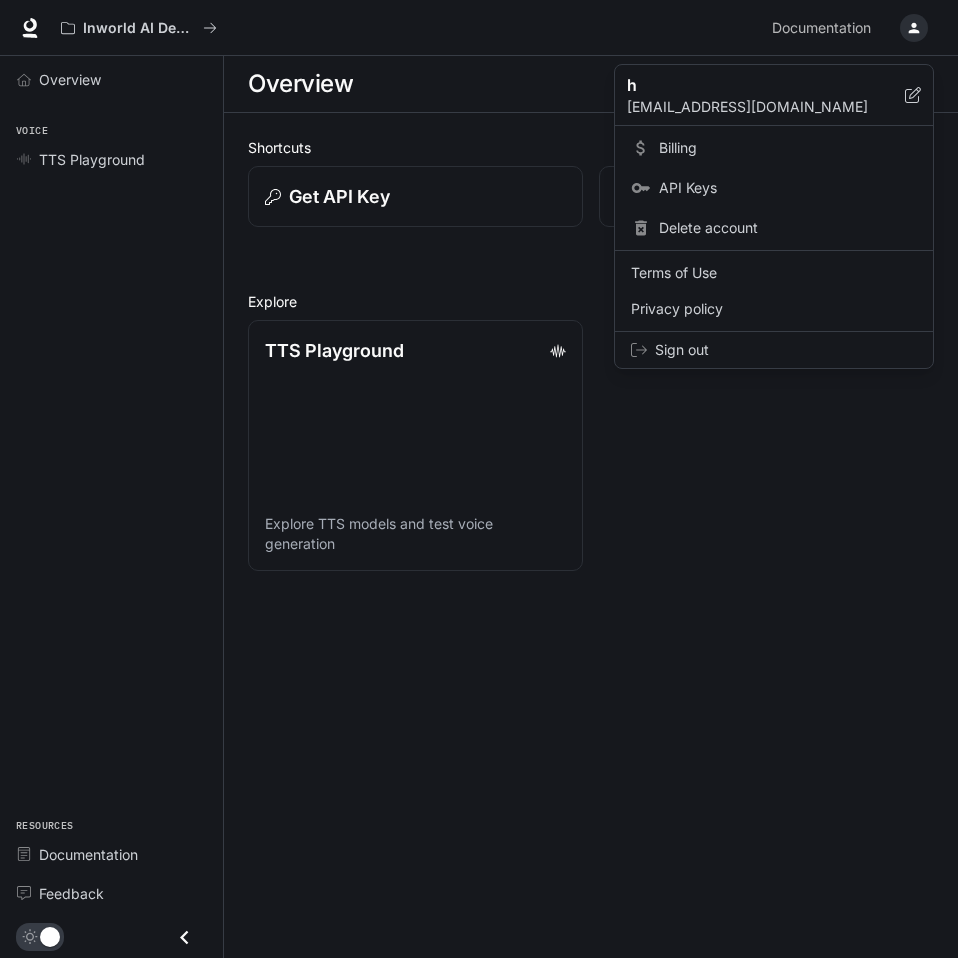 drag, startPoint x: 143, startPoint y: 585, endPoint x: 146, endPoint y: 610, distance: 25.179358 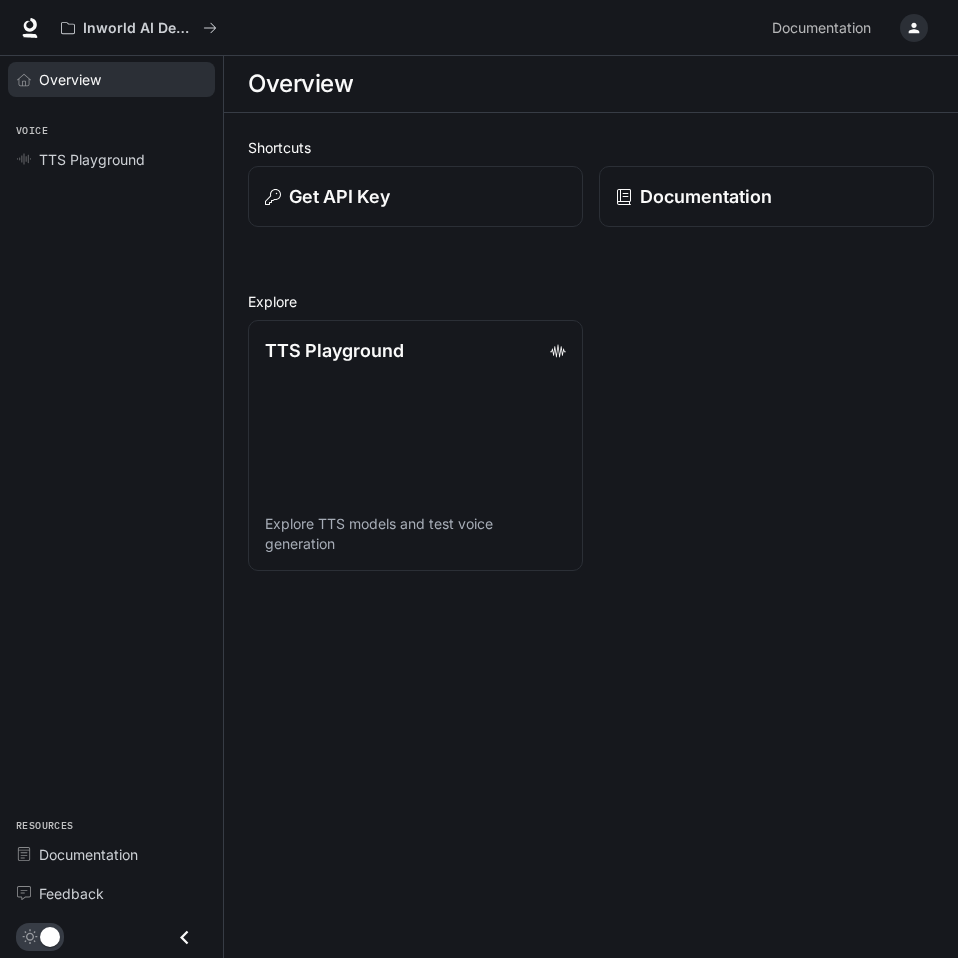 click on "Overview" at bounding box center [70, 79] 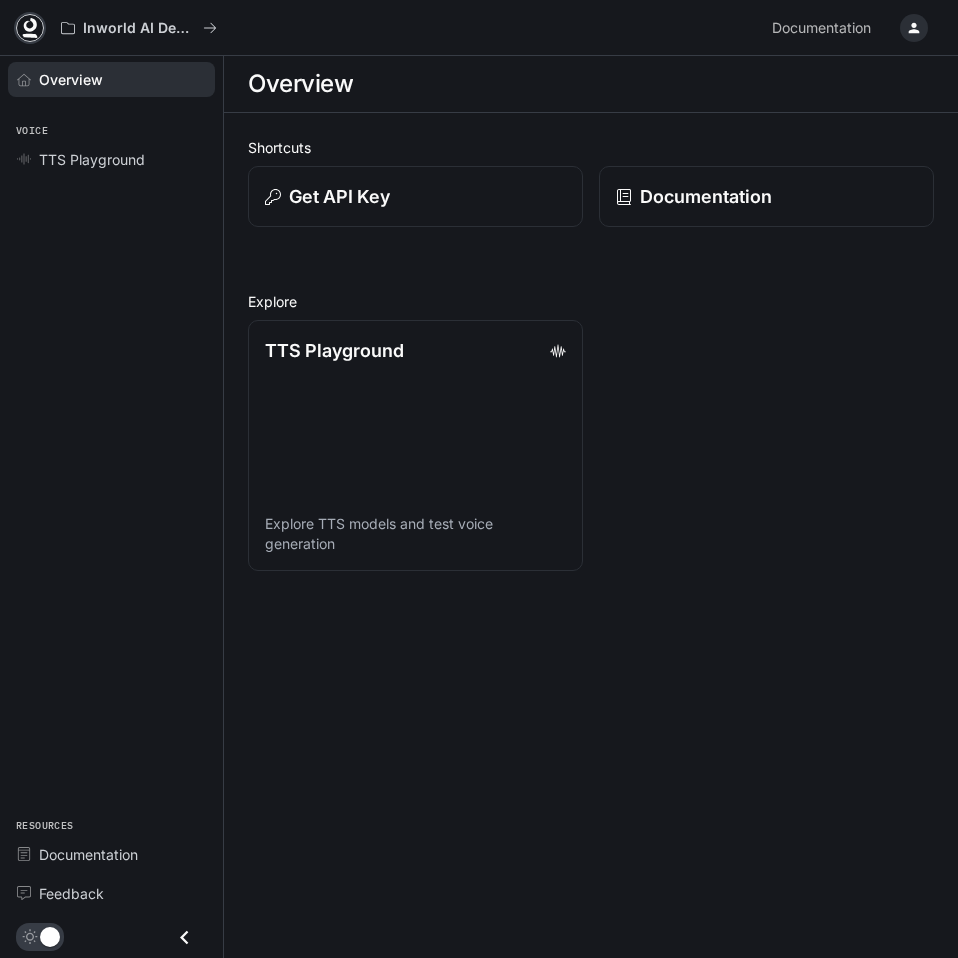click 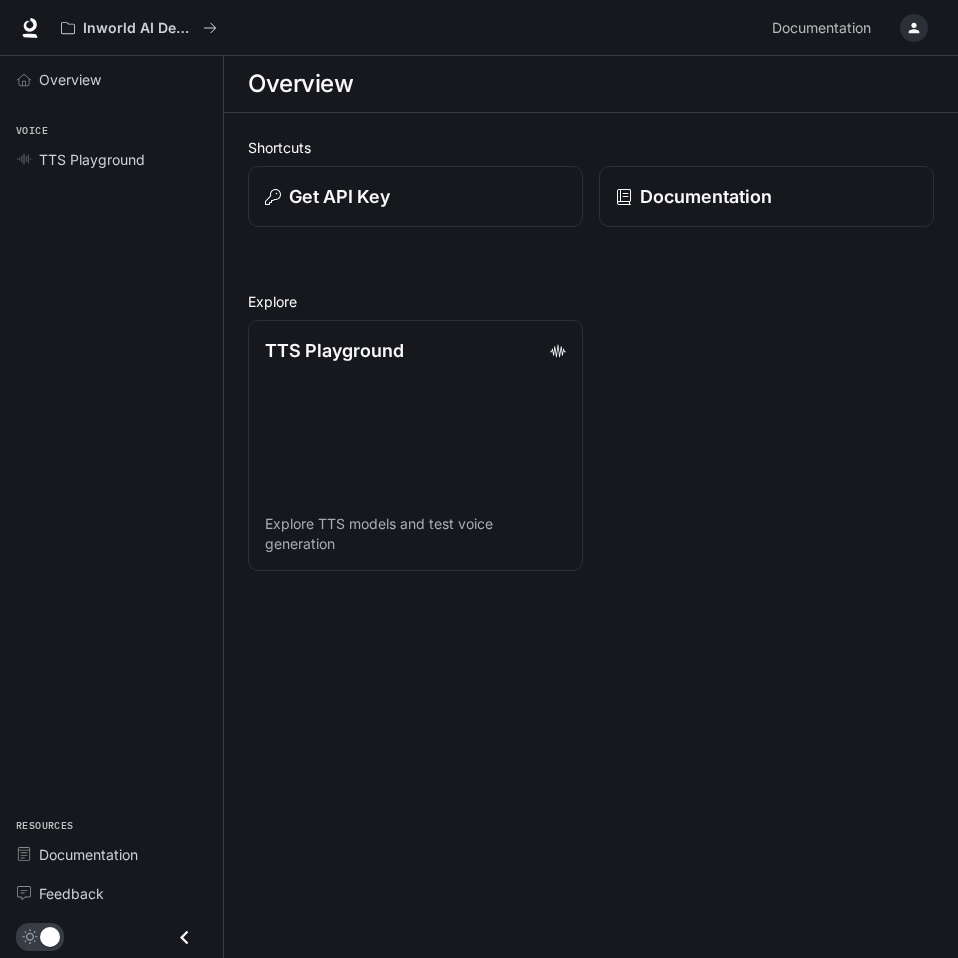 scroll, scrollTop: 0, scrollLeft: 0, axis: both 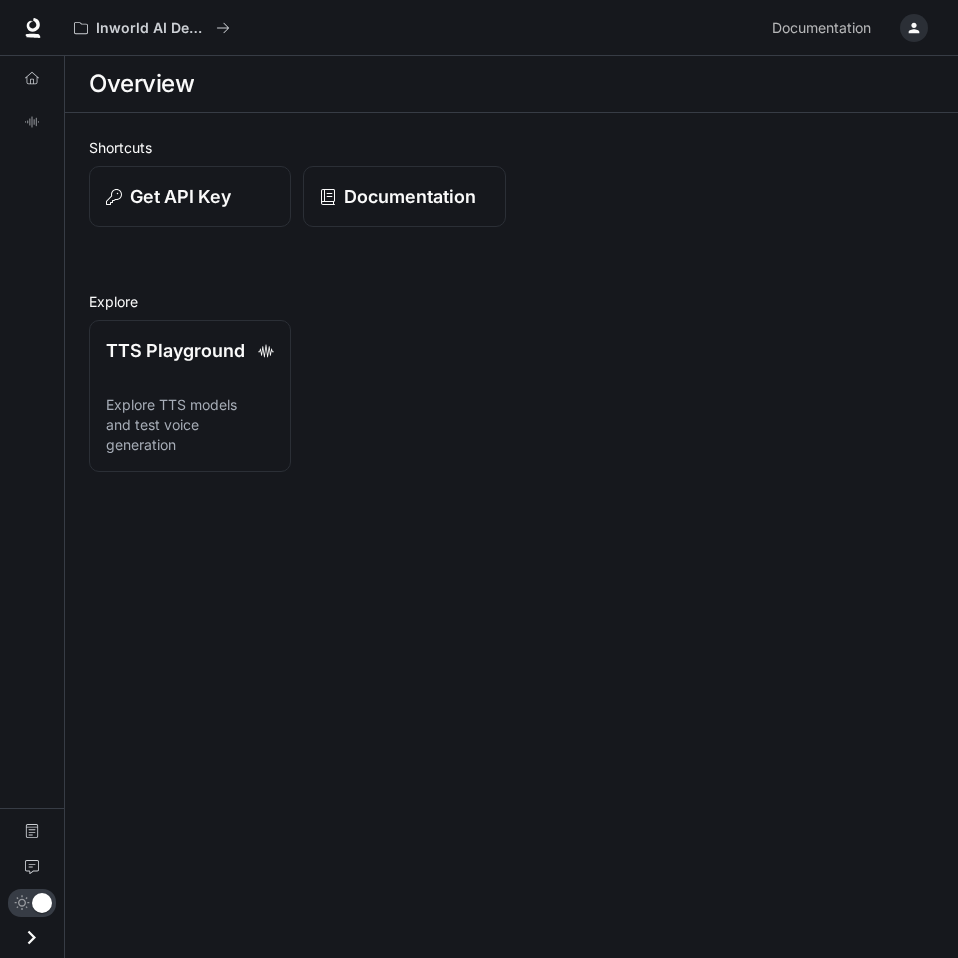 click 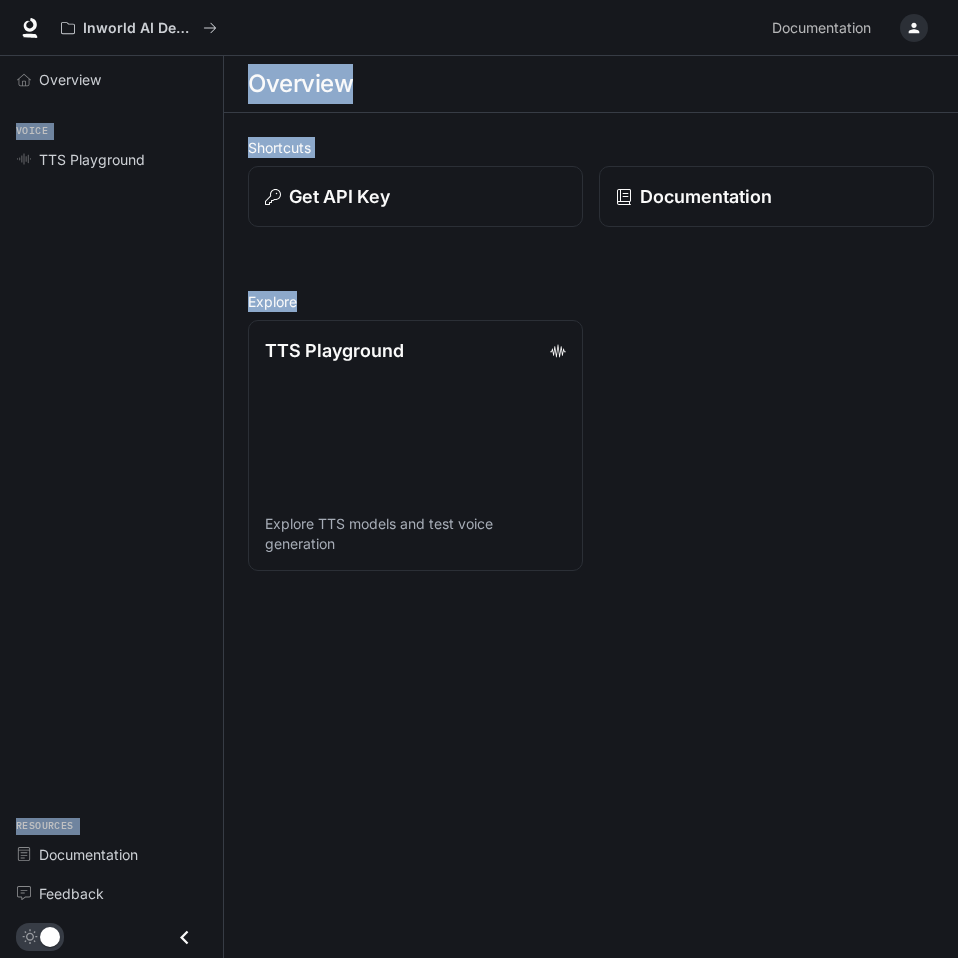 drag, startPoint x: 449, startPoint y: 932, endPoint x: 30, endPoint y: 29, distance: 995.47473 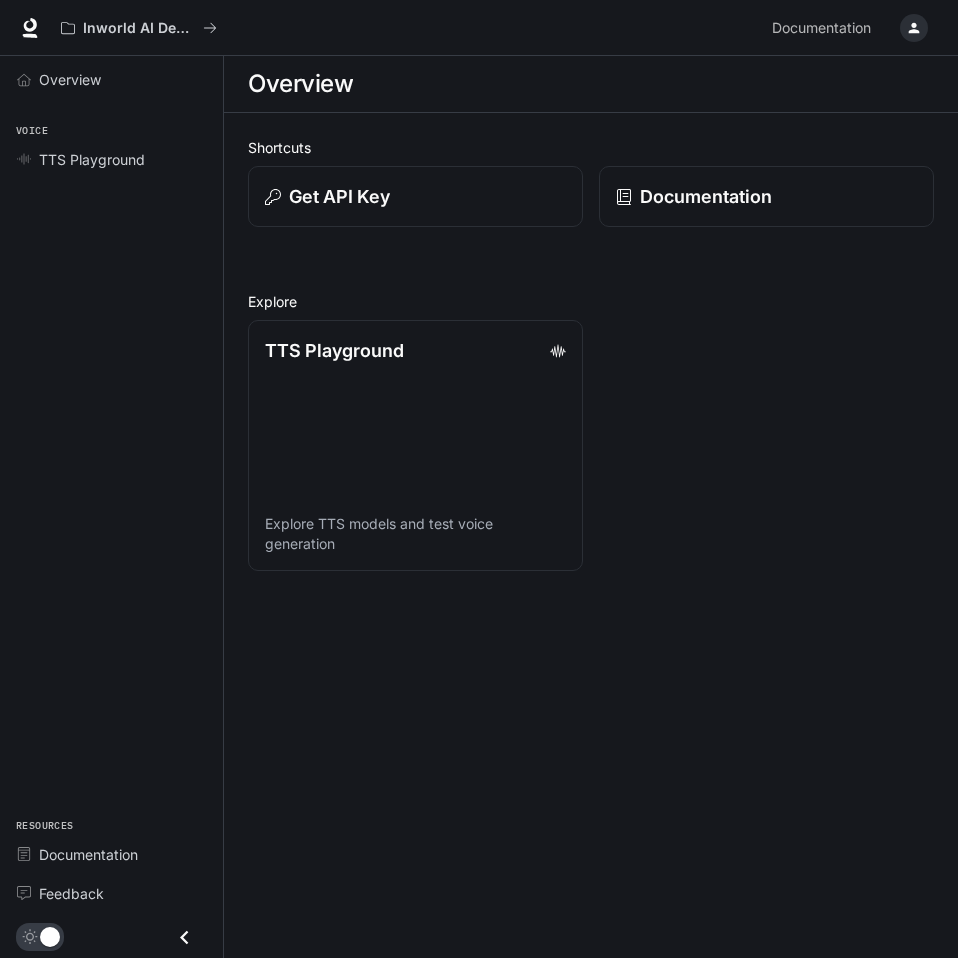 drag, startPoint x: 816, startPoint y: 897, endPoint x: 848, endPoint y: 904, distance: 32.75668 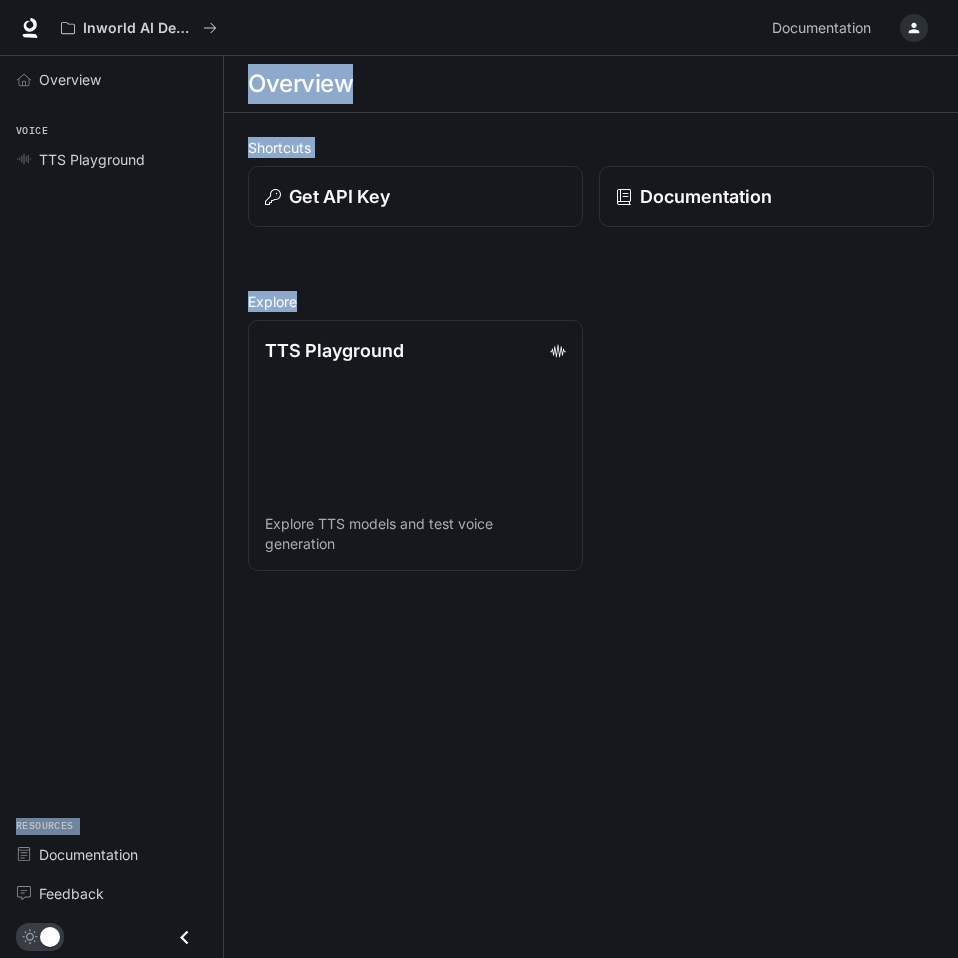 drag, startPoint x: 838, startPoint y: 871, endPoint x: 100, endPoint y: 177, distance: 1013.0548 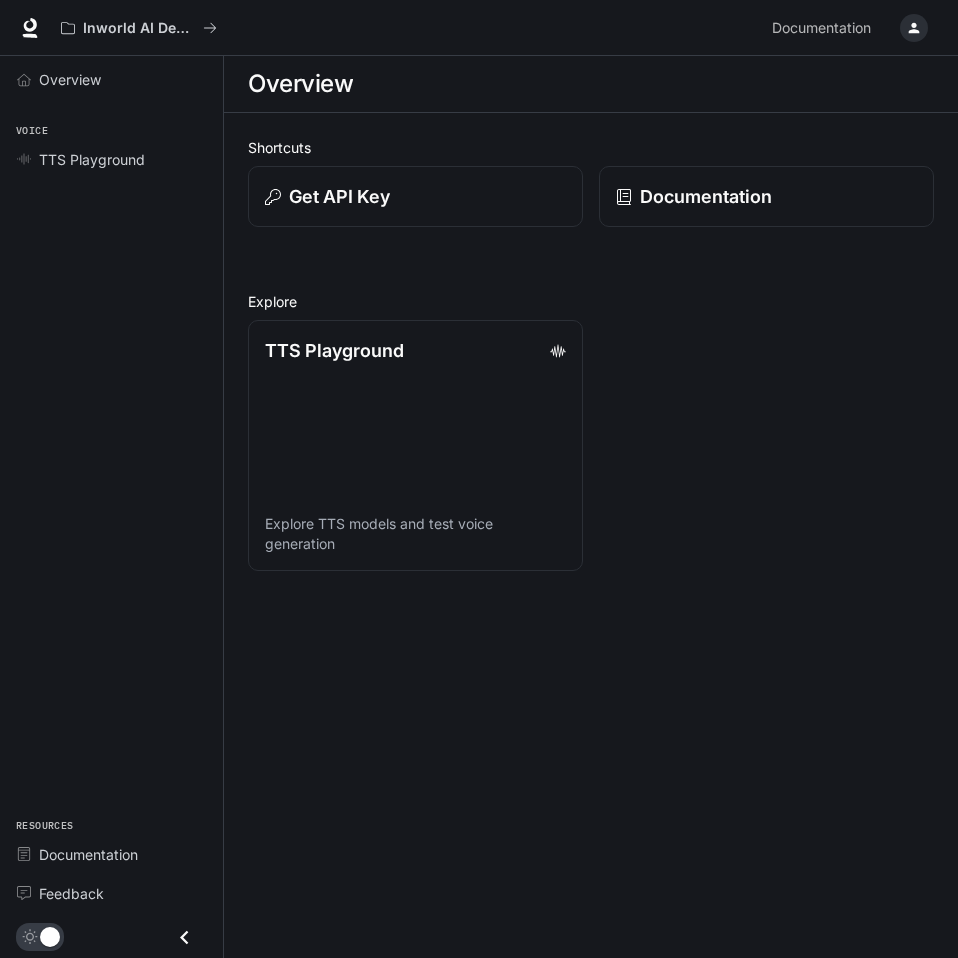 click on "TTS Playground Explore TTS models and test voice generation" at bounding box center (583, 437) 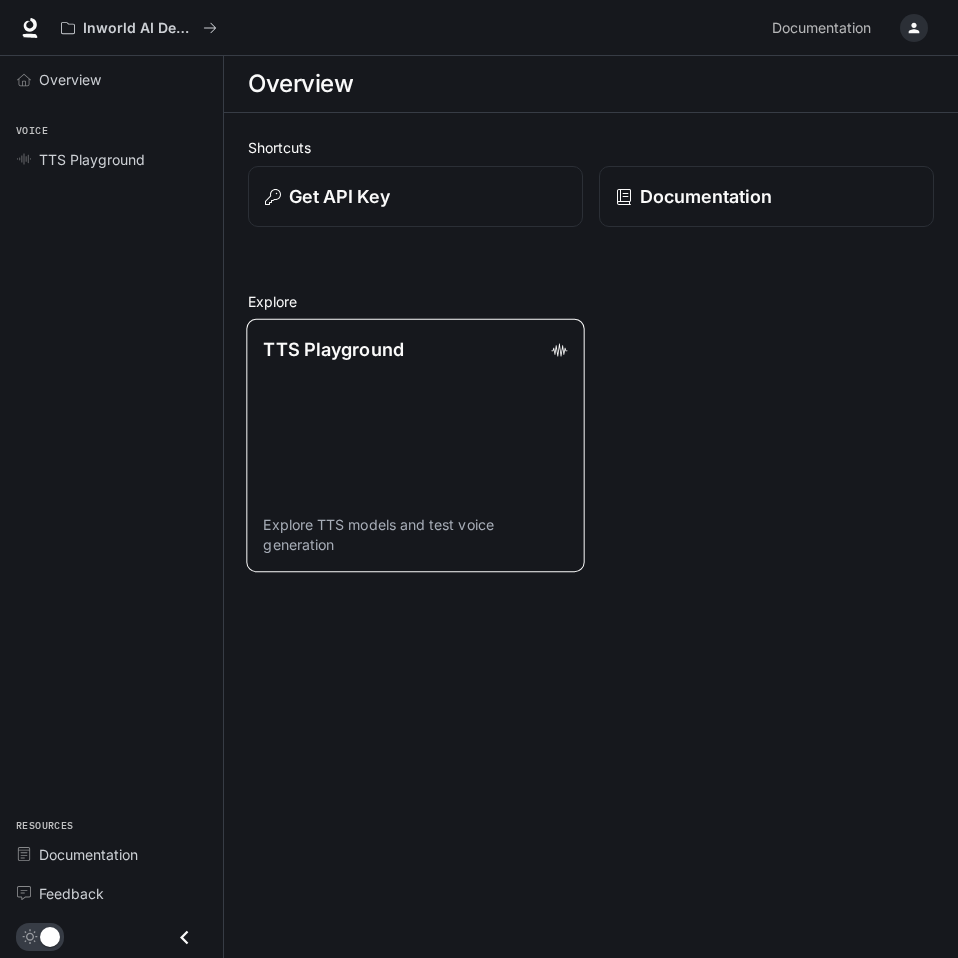 click on "TTS Playground Explore TTS models and test voice generation" at bounding box center (415, 446) 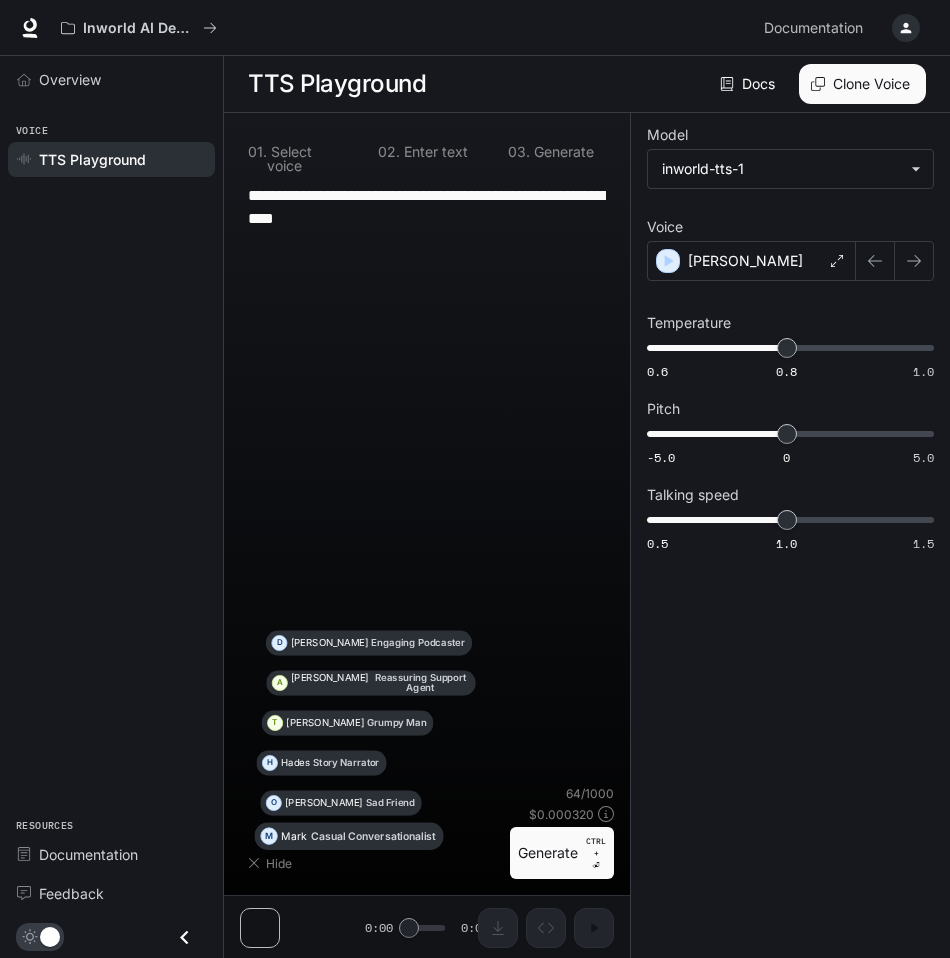 type 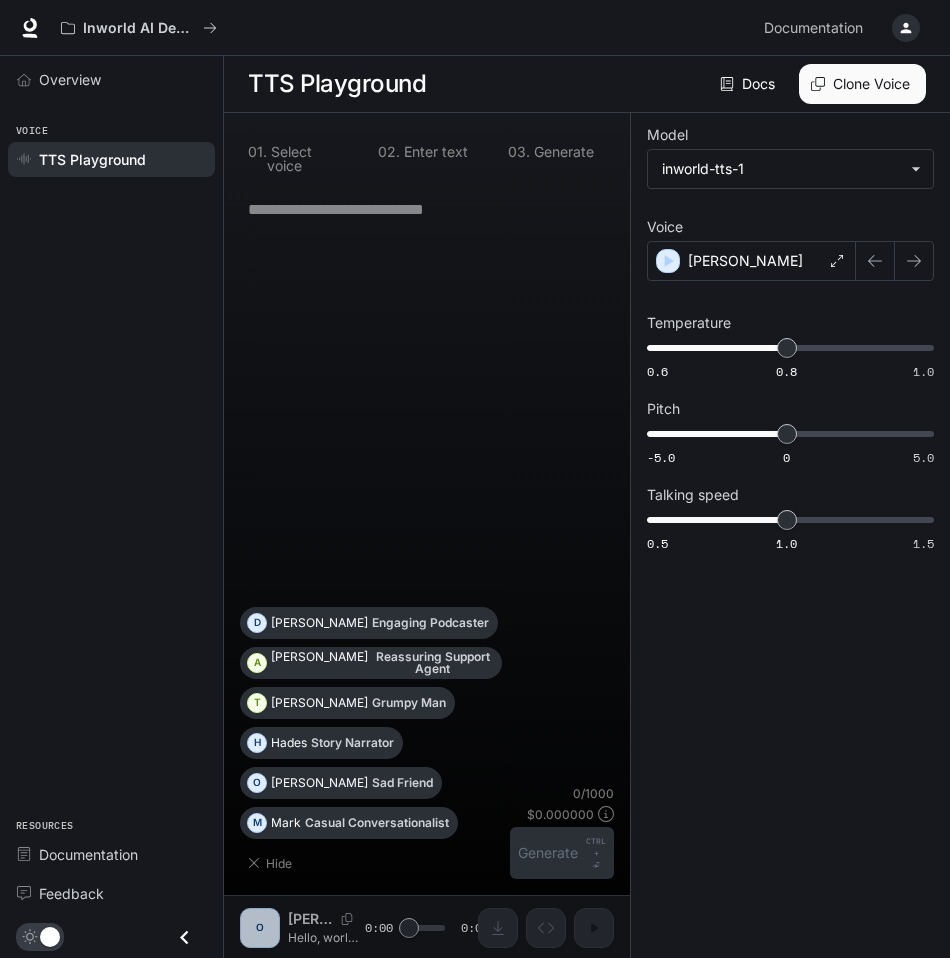 click on "Select voice" at bounding box center (306, 159) 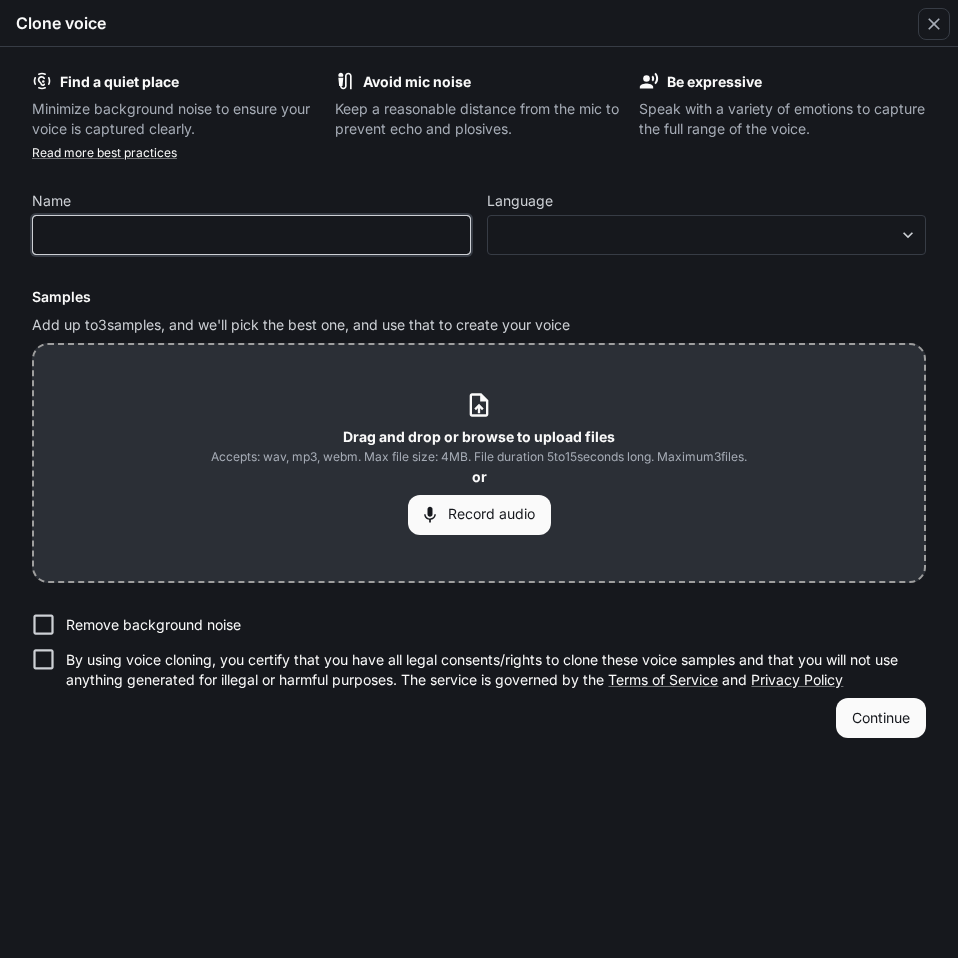 click at bounding box center (251, 235) 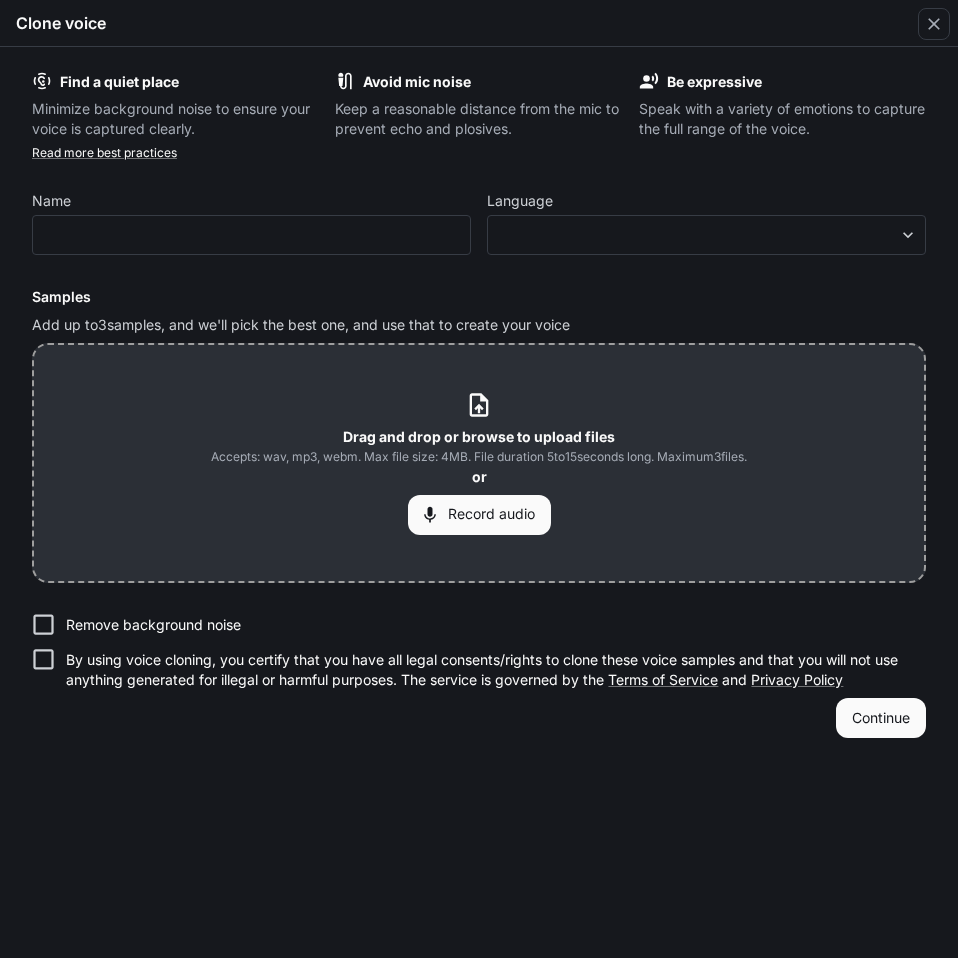 click on "Language" at bounding box center [706, 205] 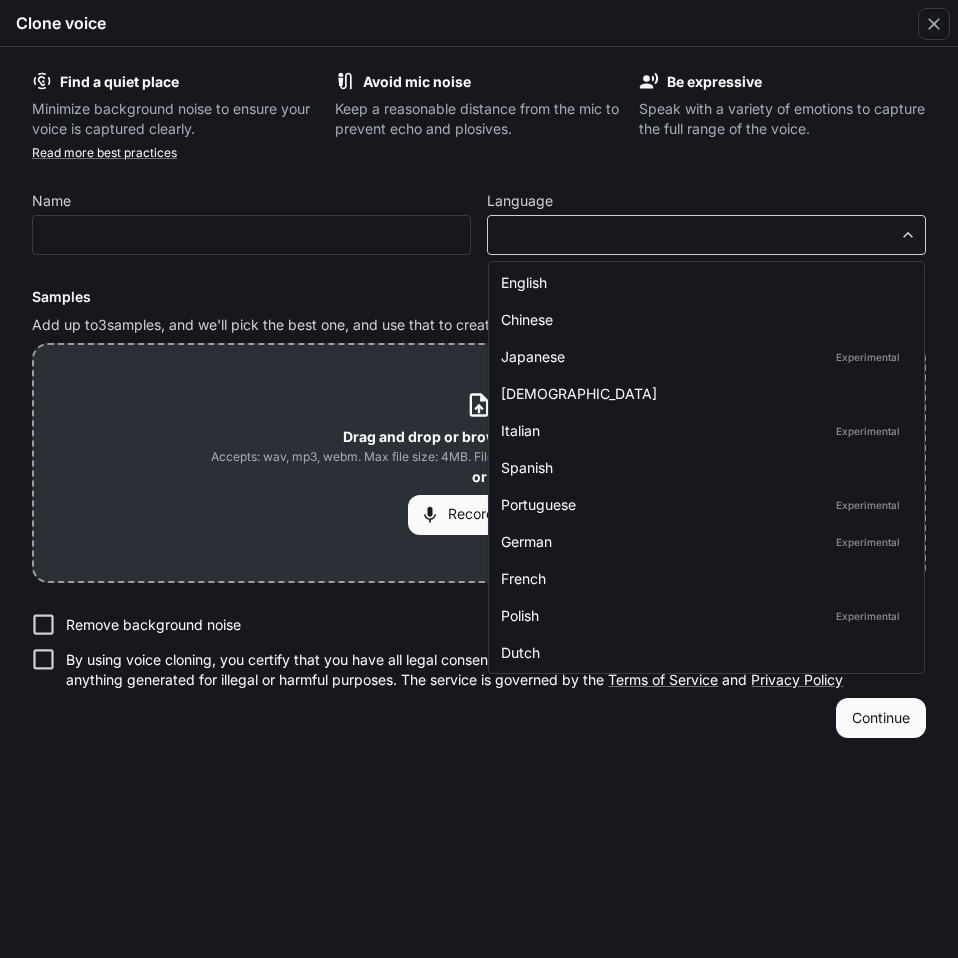 click on "**********" at bounding box center [479, 479] 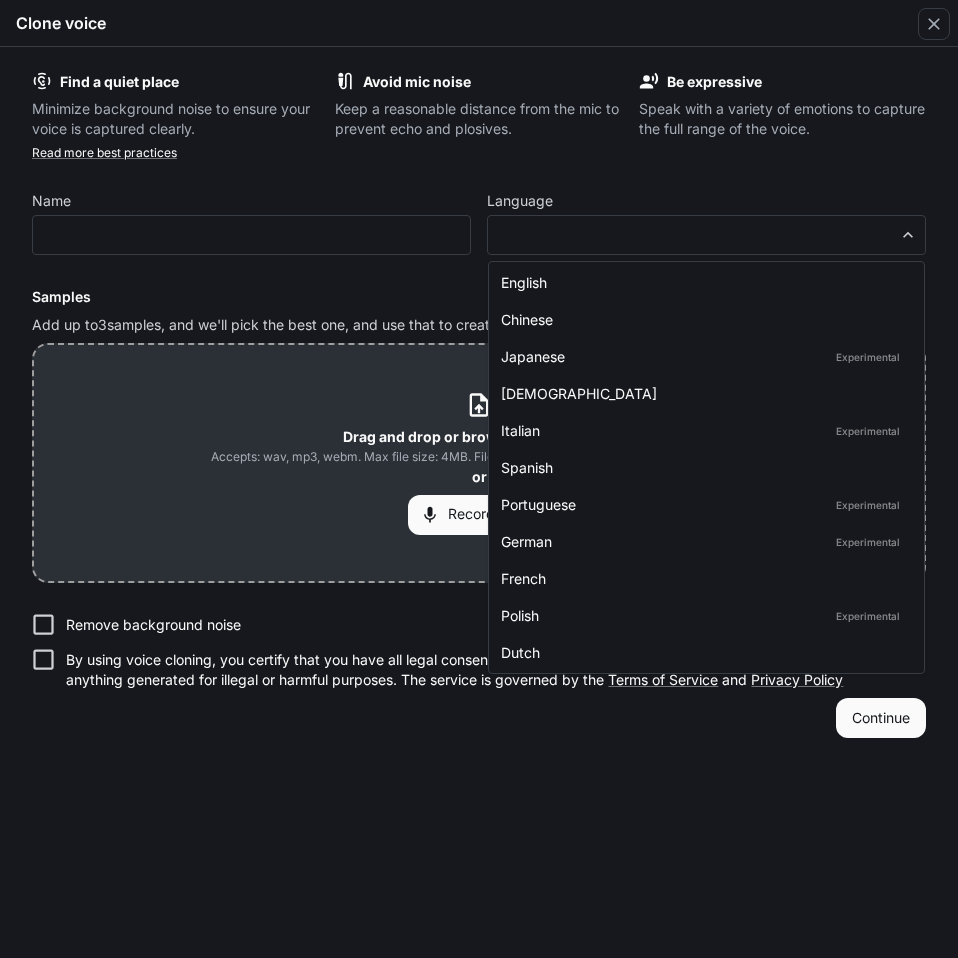 click at bounding box center (479, 479) 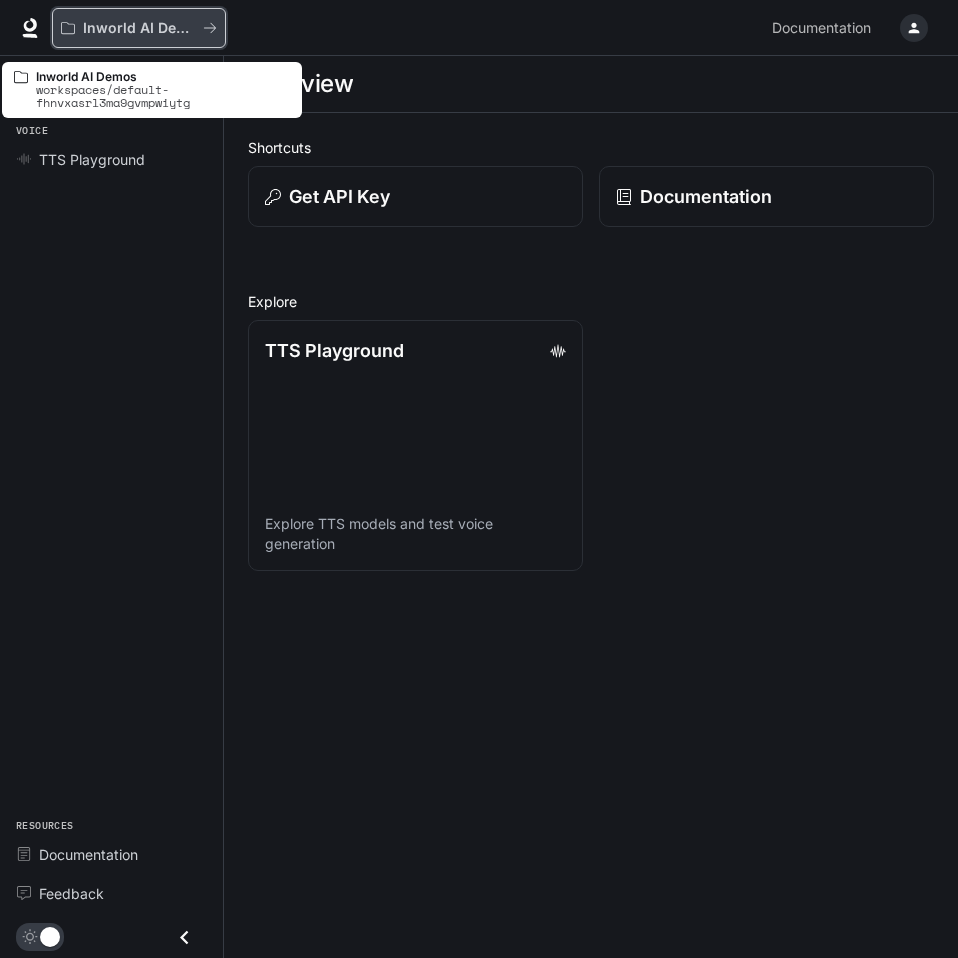 click 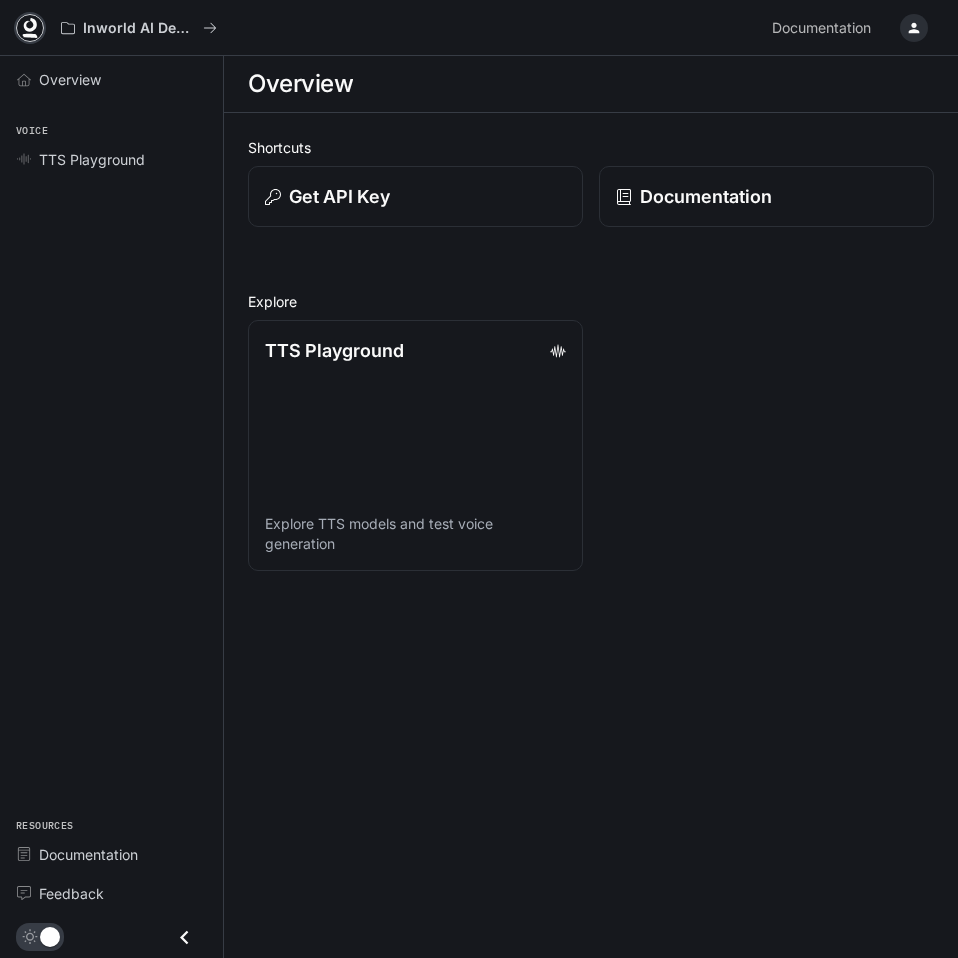 click 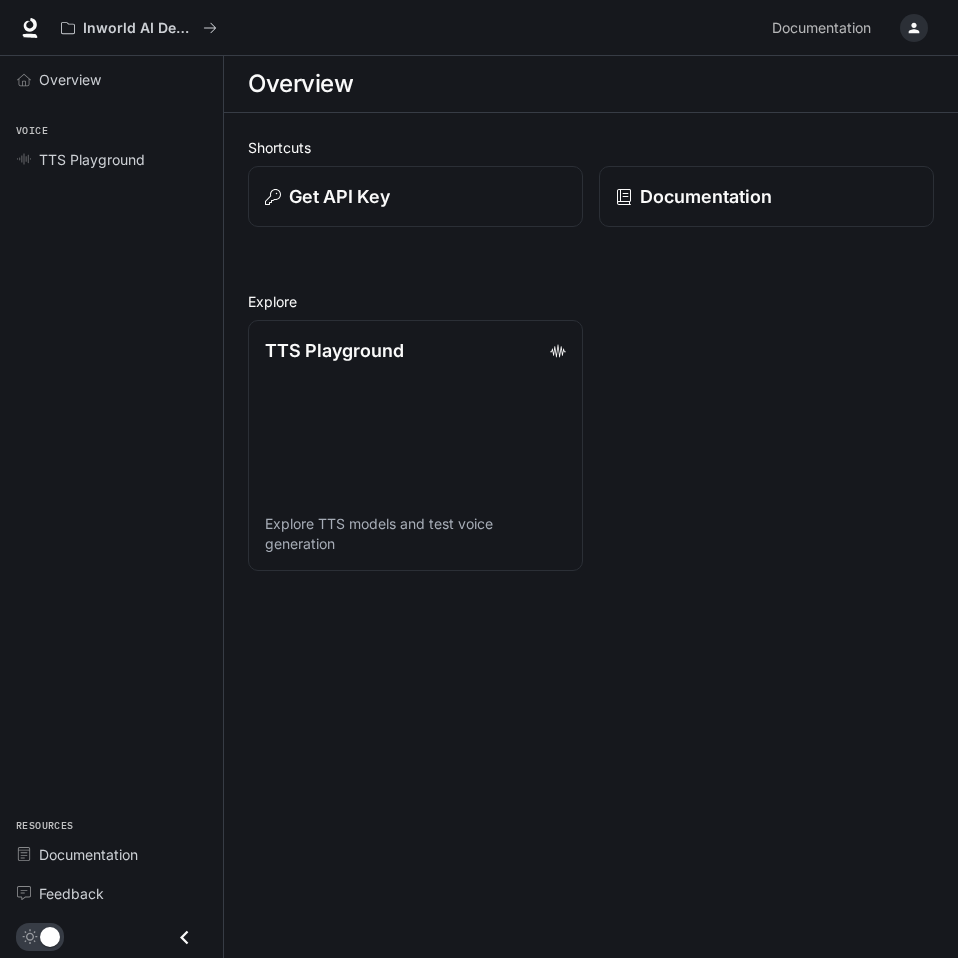 scroll, scrollTop: 0, scrollLeft: 0, axis: both 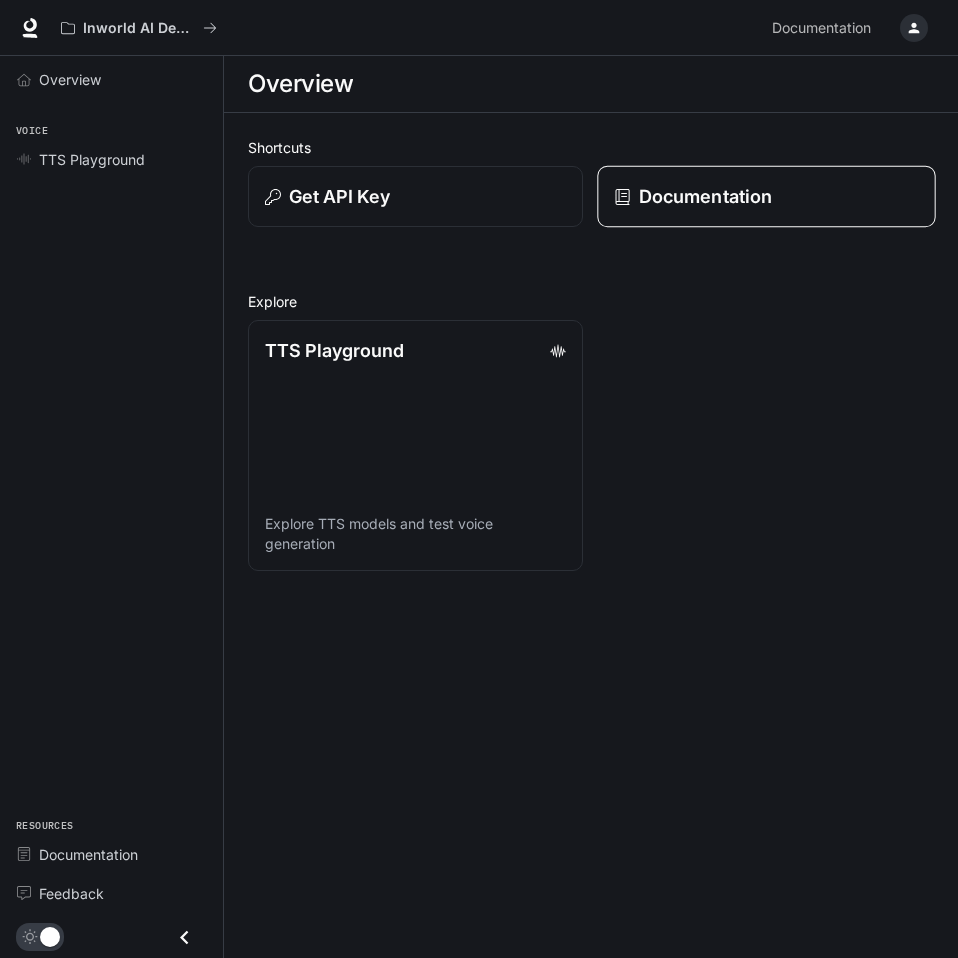 click on "Documentation" at bounding box center [705, 196] 